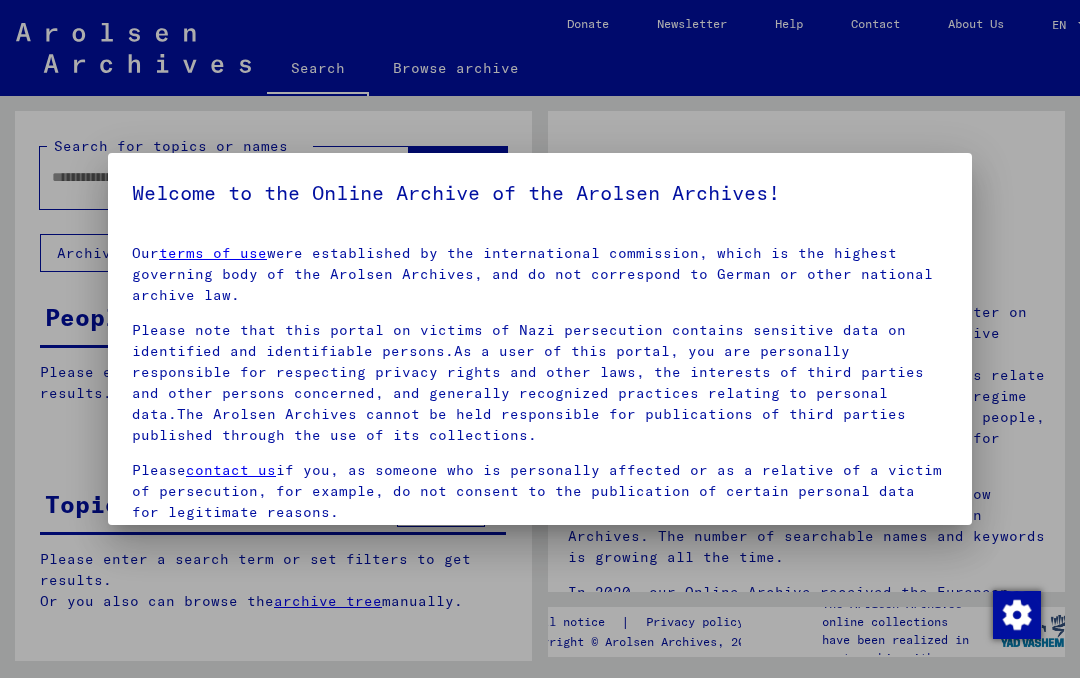 scroll, scrollTop: 0, scrollLeft: 0, axis: both 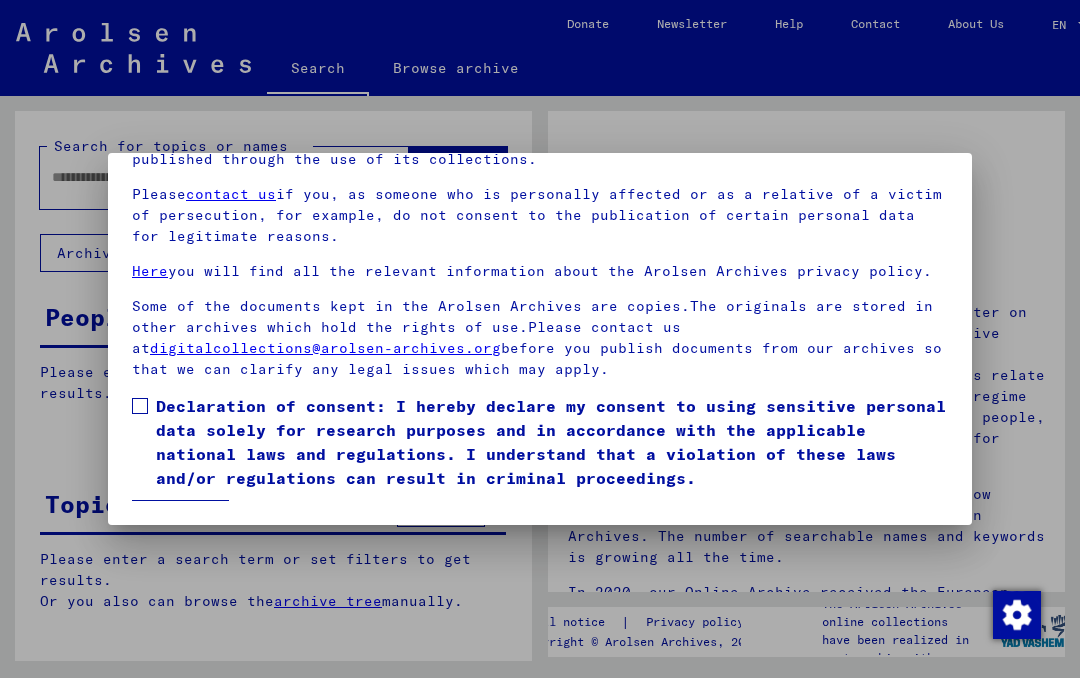 click at bounding box center (140, 406) 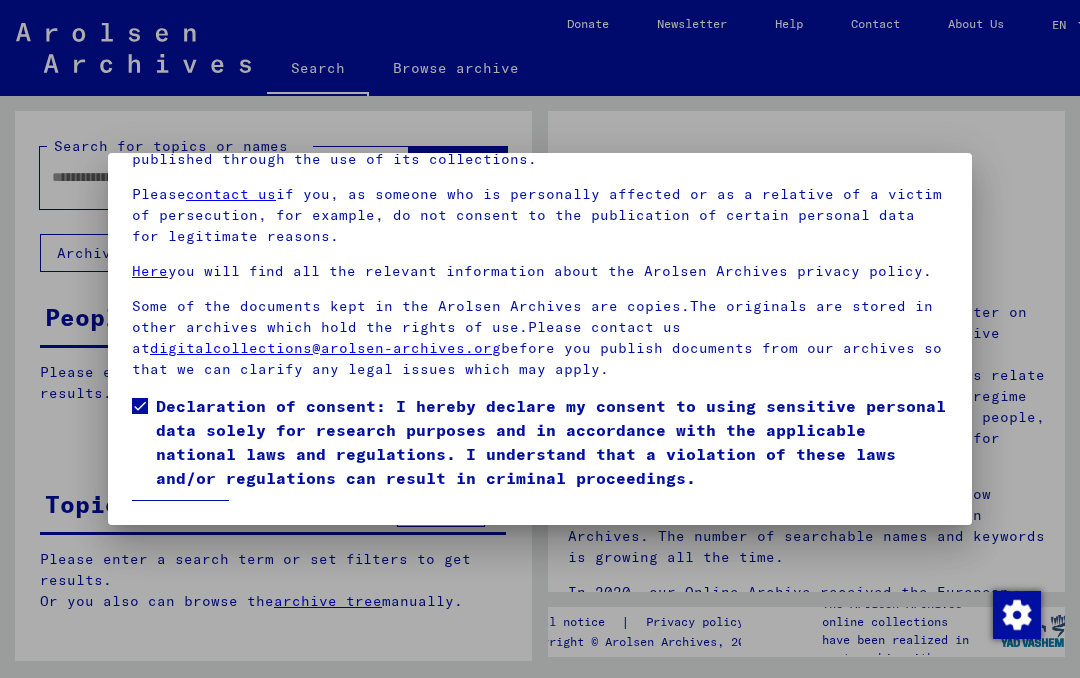 click on "I agree" at bounding box center (180, 519) 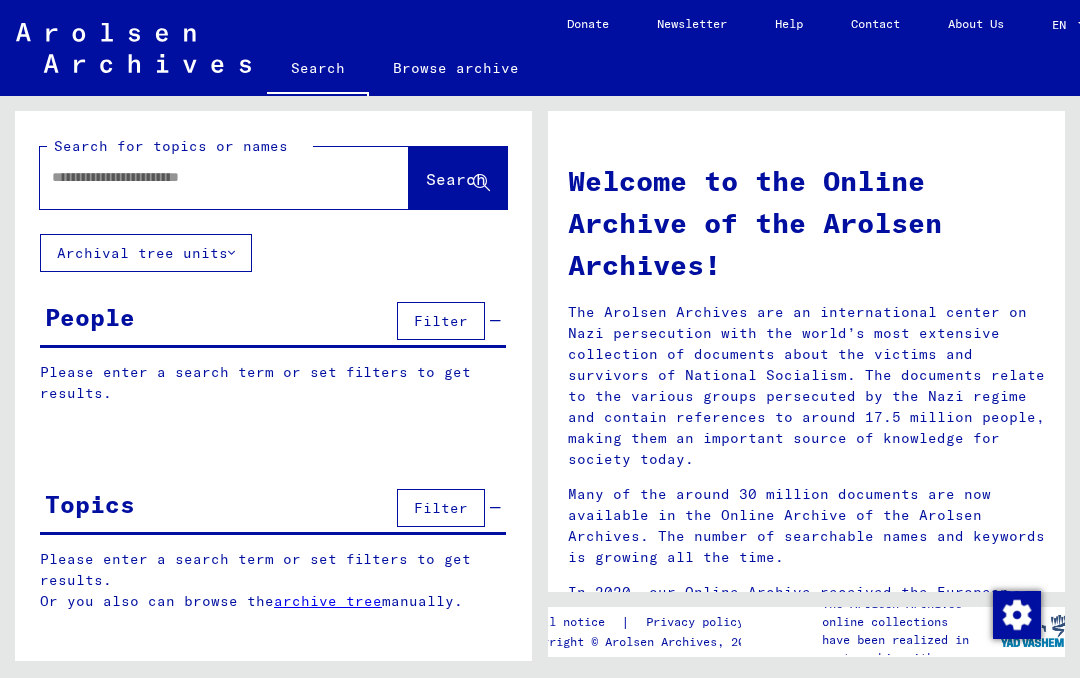 click at bounding box center [200, 177] 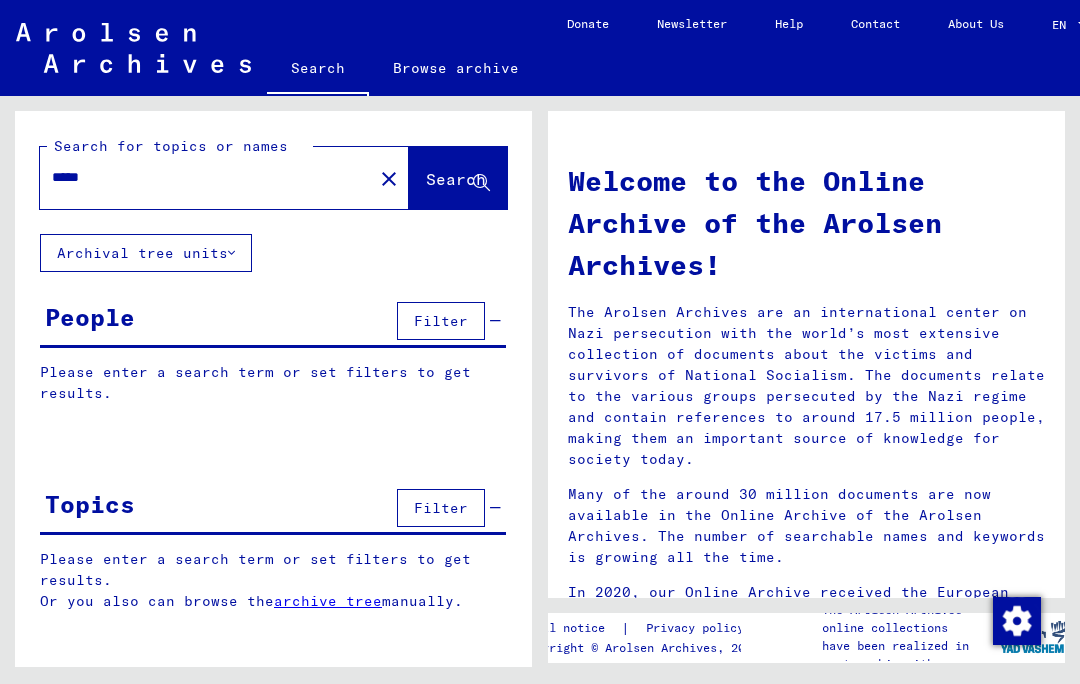 type on "*****" 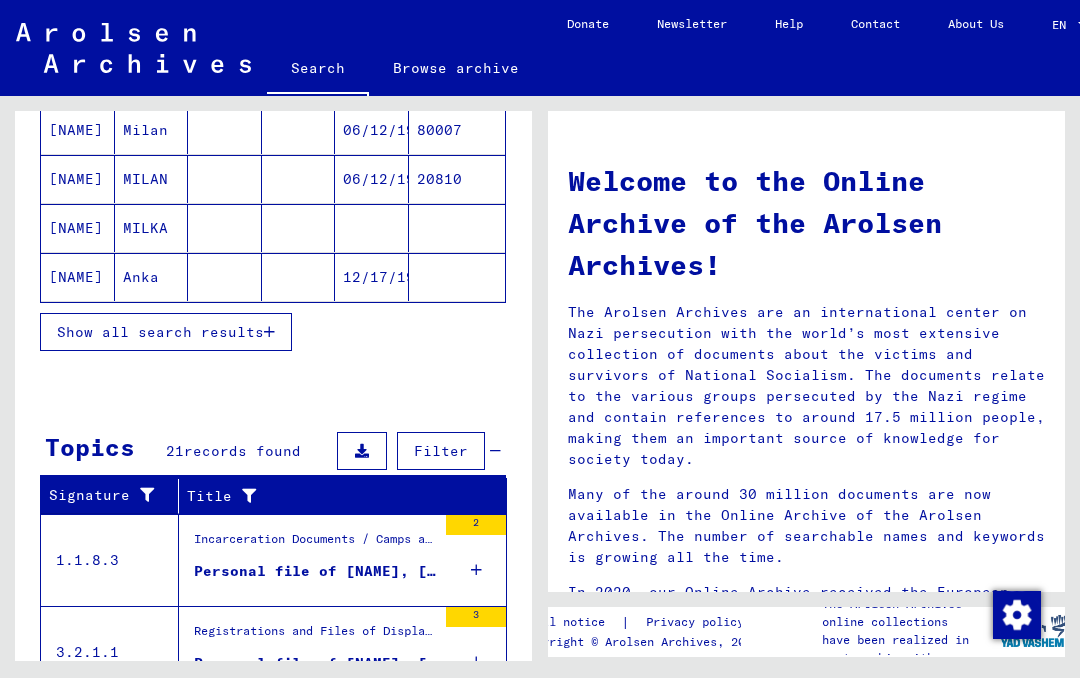 scroll, scrollTop: 361, scrollLeft: 0, axis: vertical 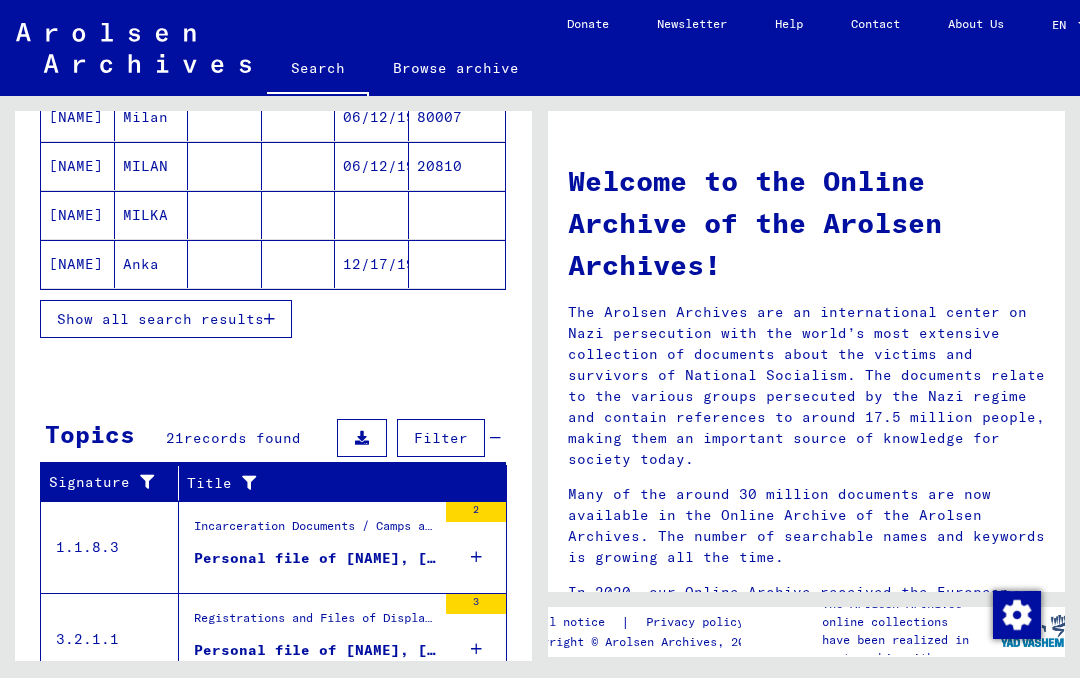click on "Show all search results" at bounding box center [160, 319] 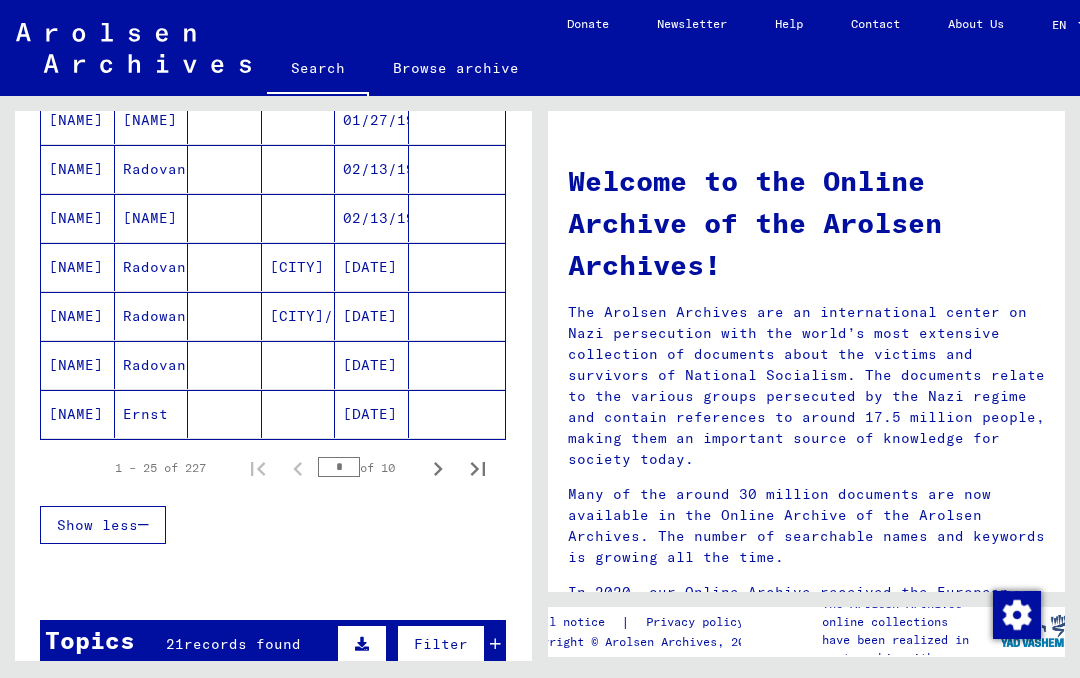 scroll, scrollTop: 1196, scrollLeft: 0, axis: vertical 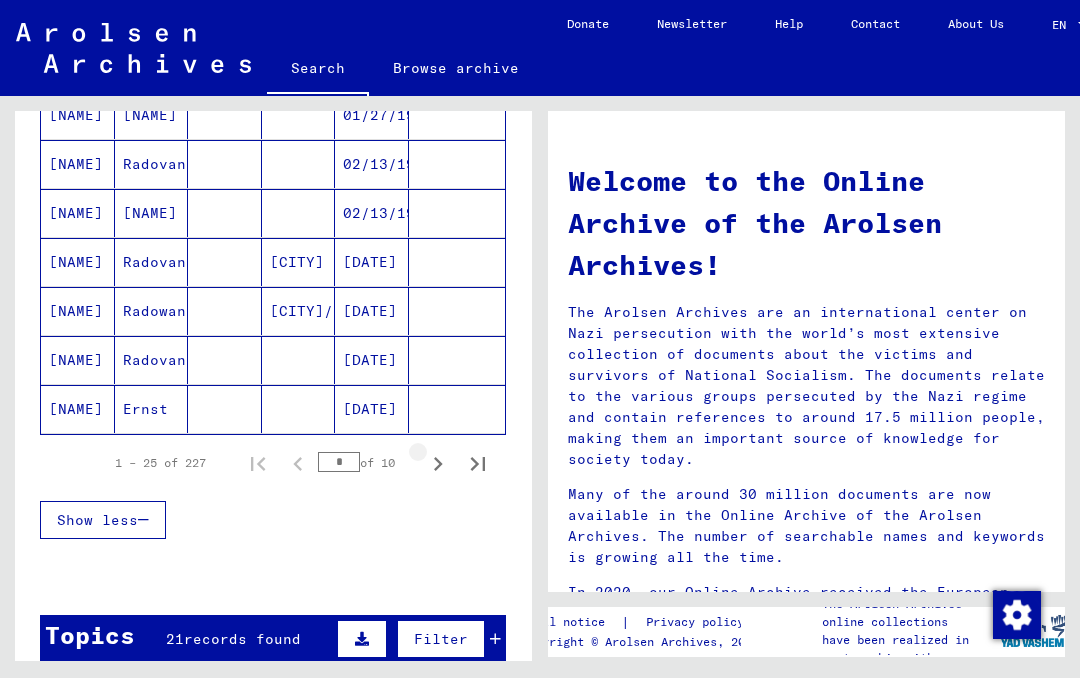 click 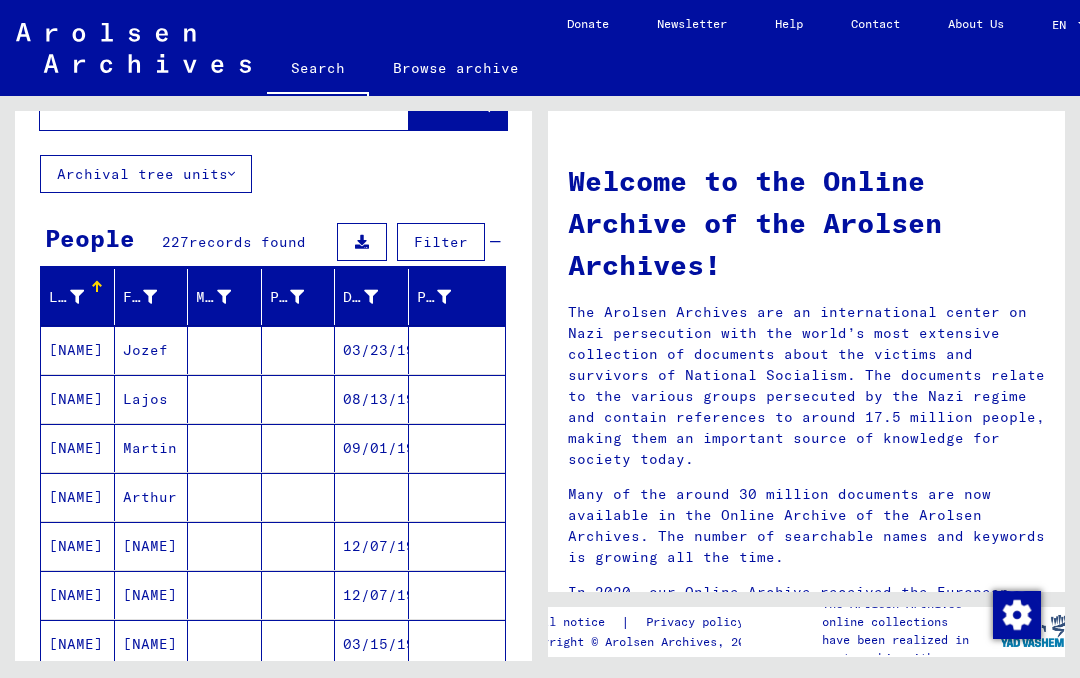 scroll, scrollTop: 57, scrollLeft: 0, axis: vertical 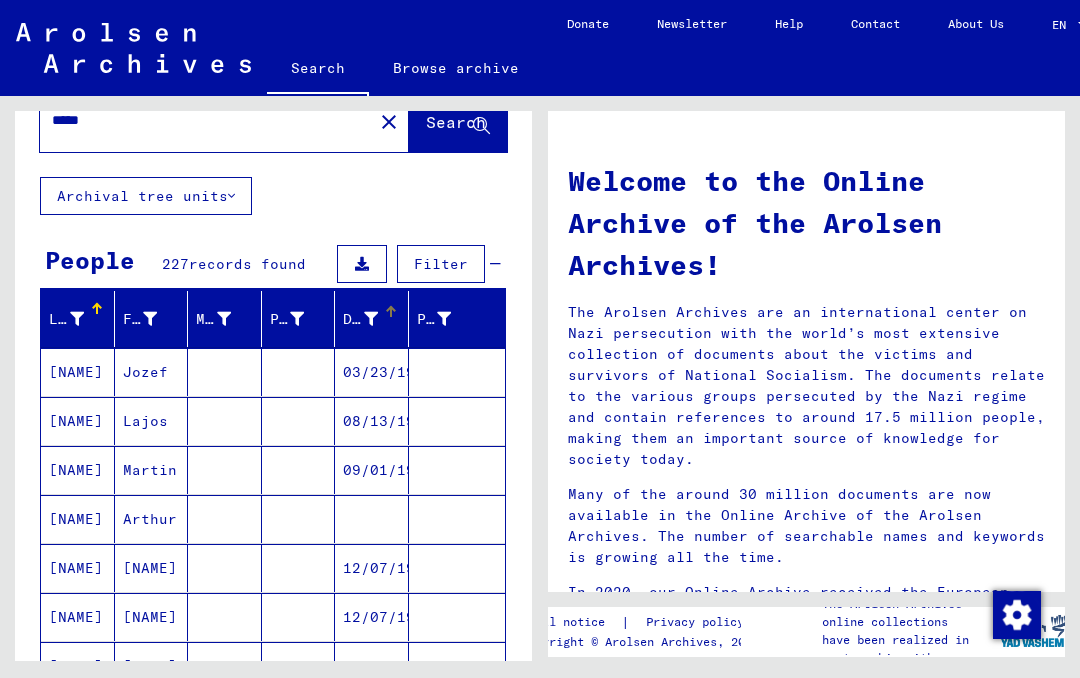 click on "Date of Birth" at bounding box center [375, 319] 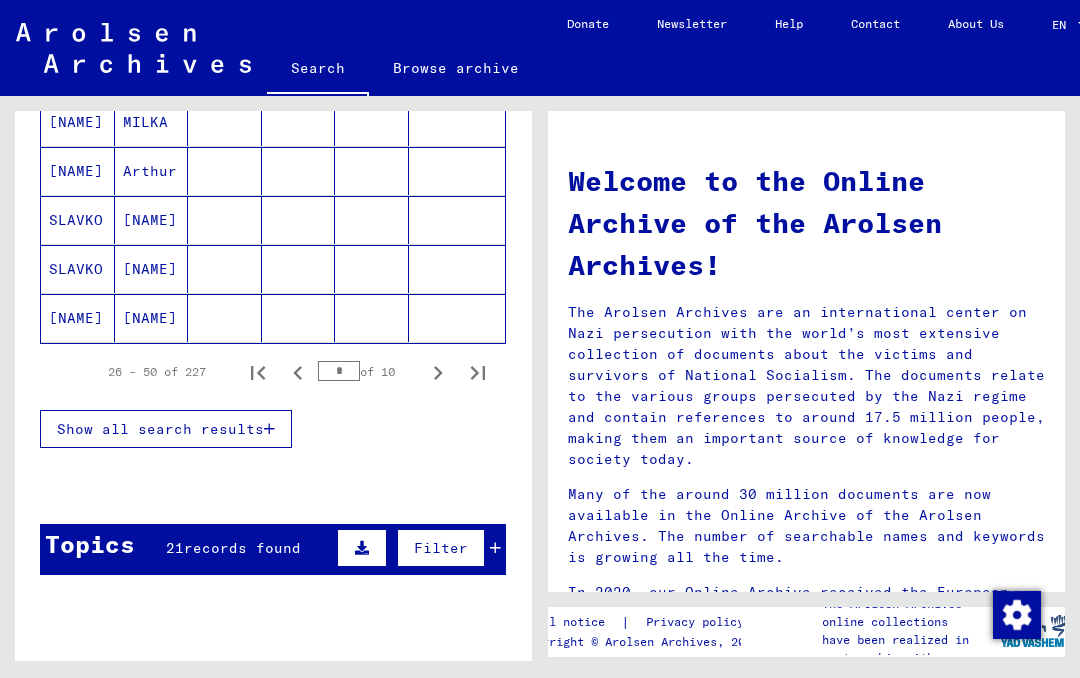 scroll, scrollTop: 308, scrollLeft: 0, axis: vertical 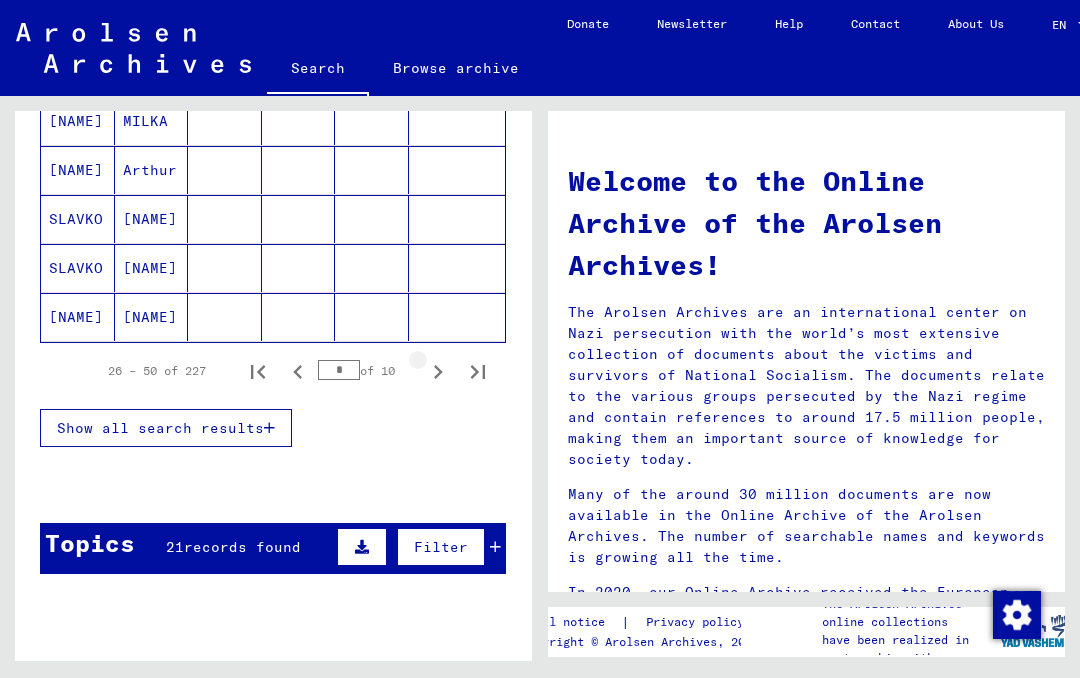 click 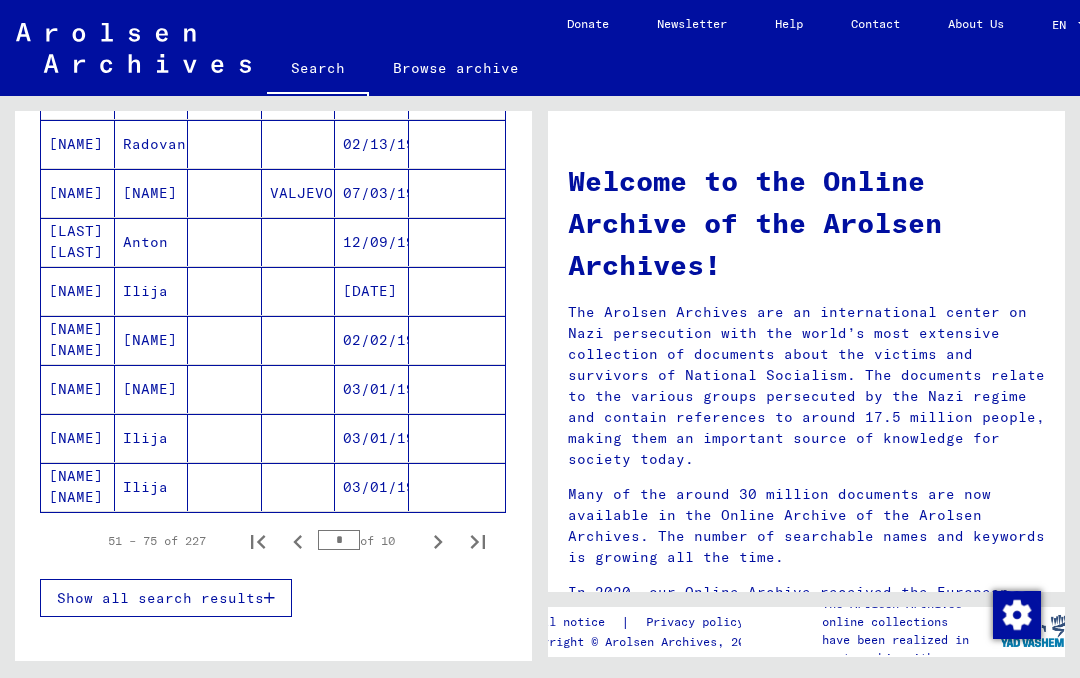 scroll, scrollTop: 1135, scrollLeft: 0, axis: vertical 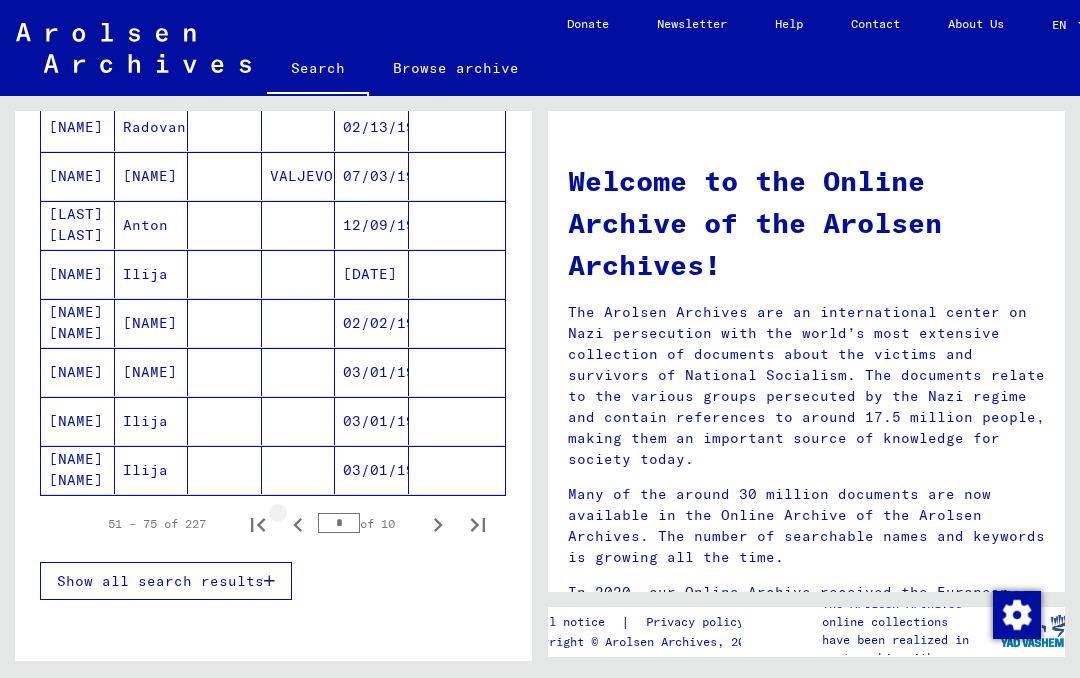 click 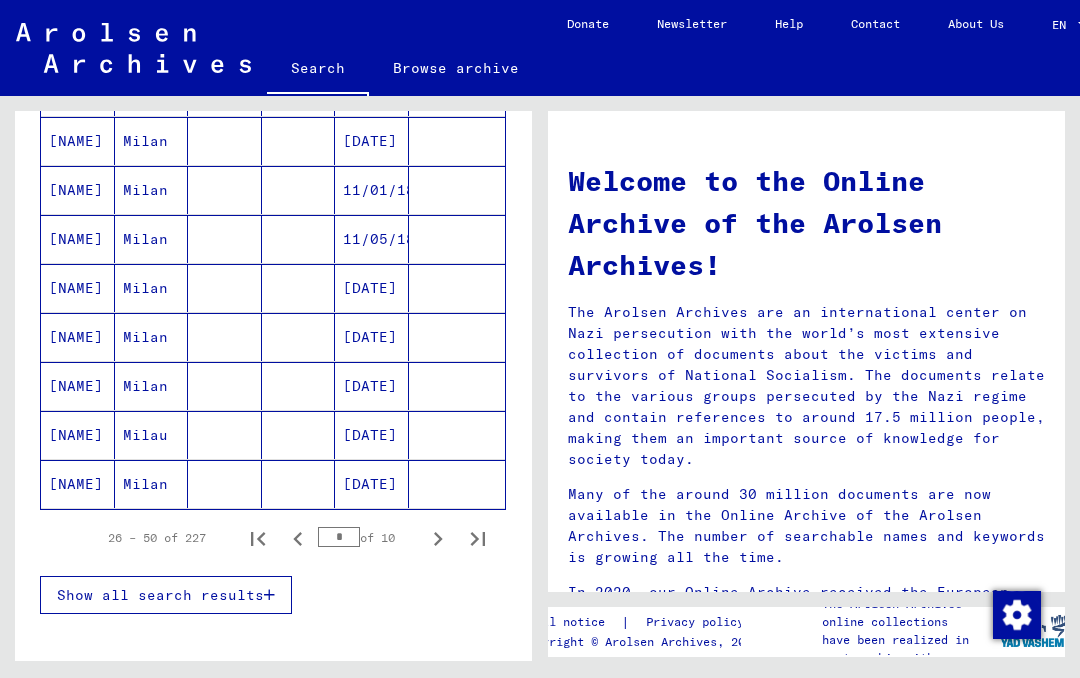 scroll, scrollTop: 1125, scrollLeft: 0, axis: vertical 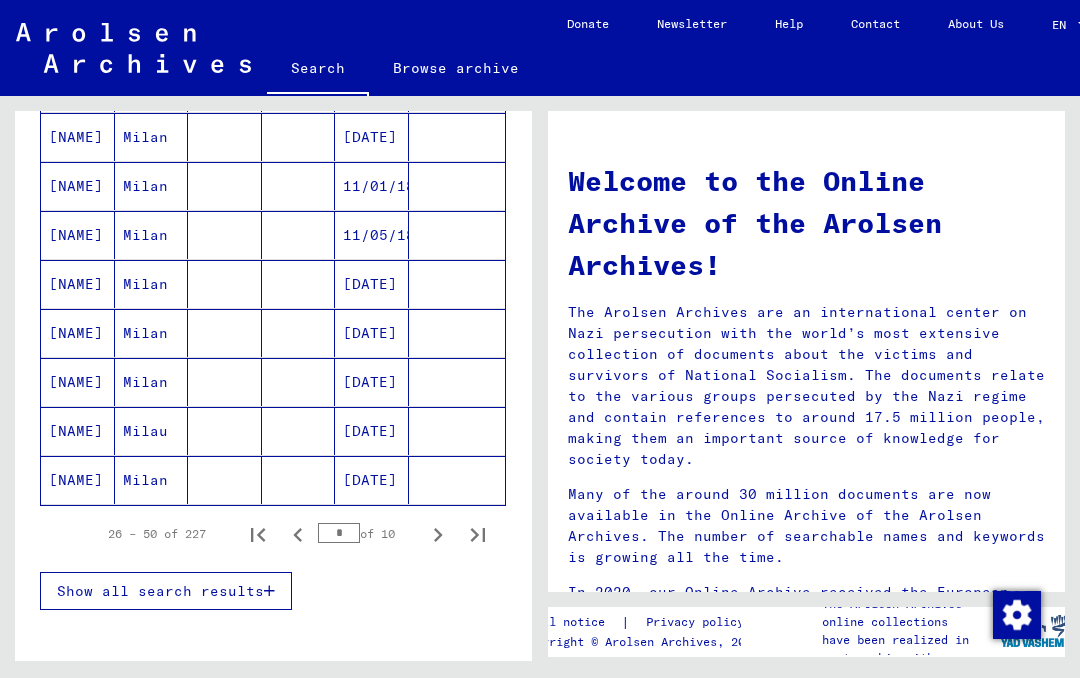 click on "[DATE]" at bounding box center [372, 480] 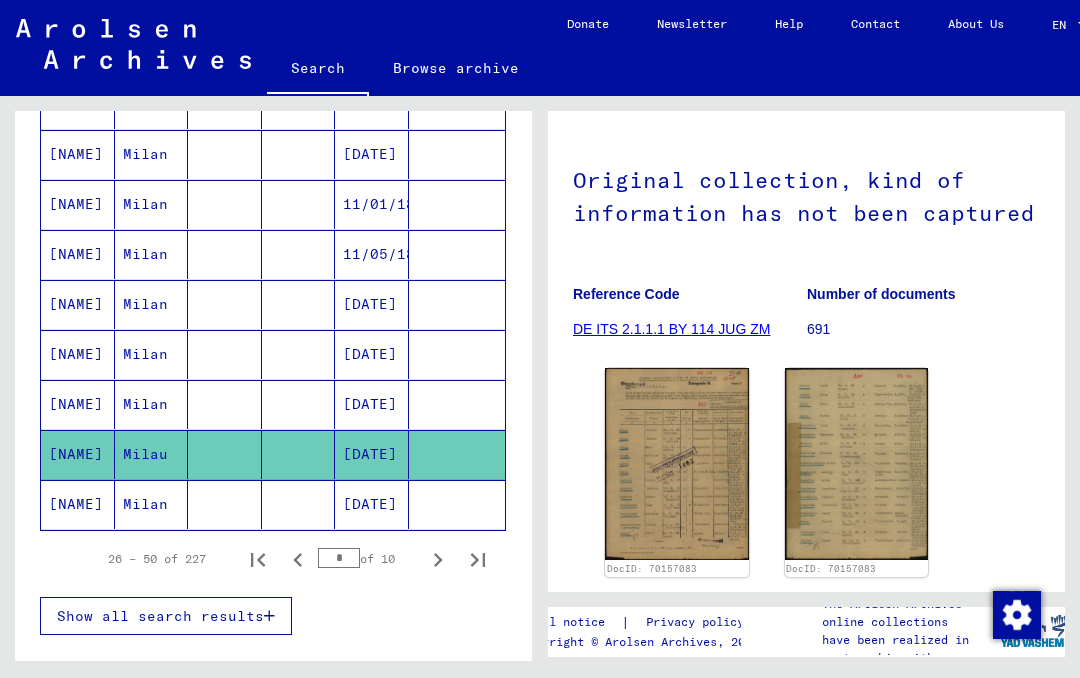 scroll, scrollTop: 167, scrollLeft: 0, axis: vertical 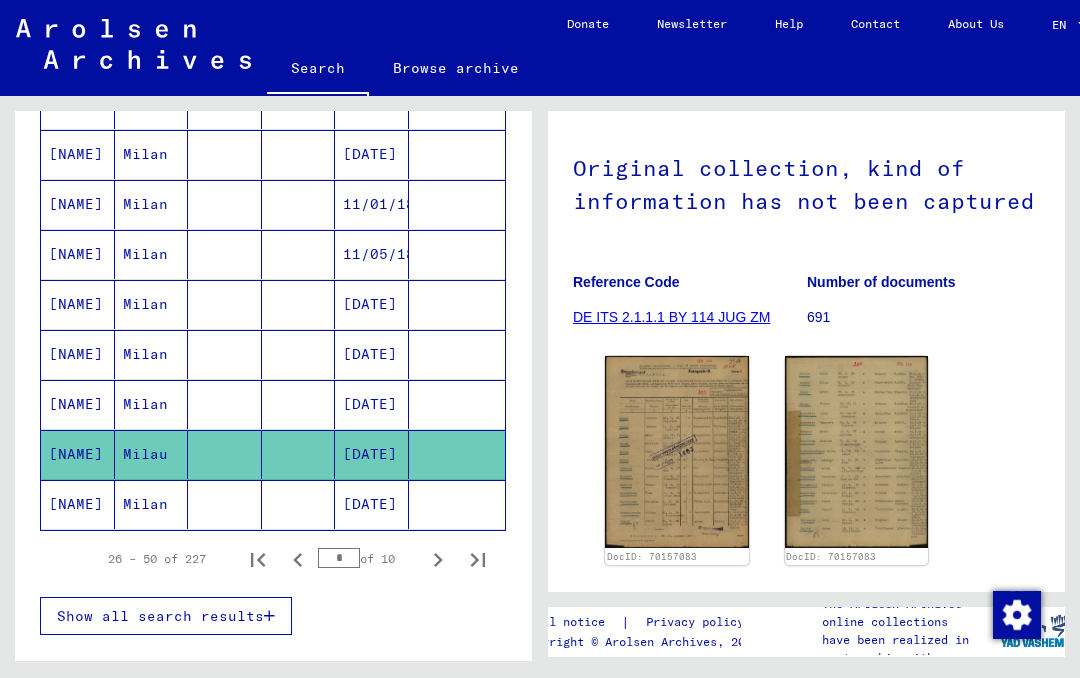 click 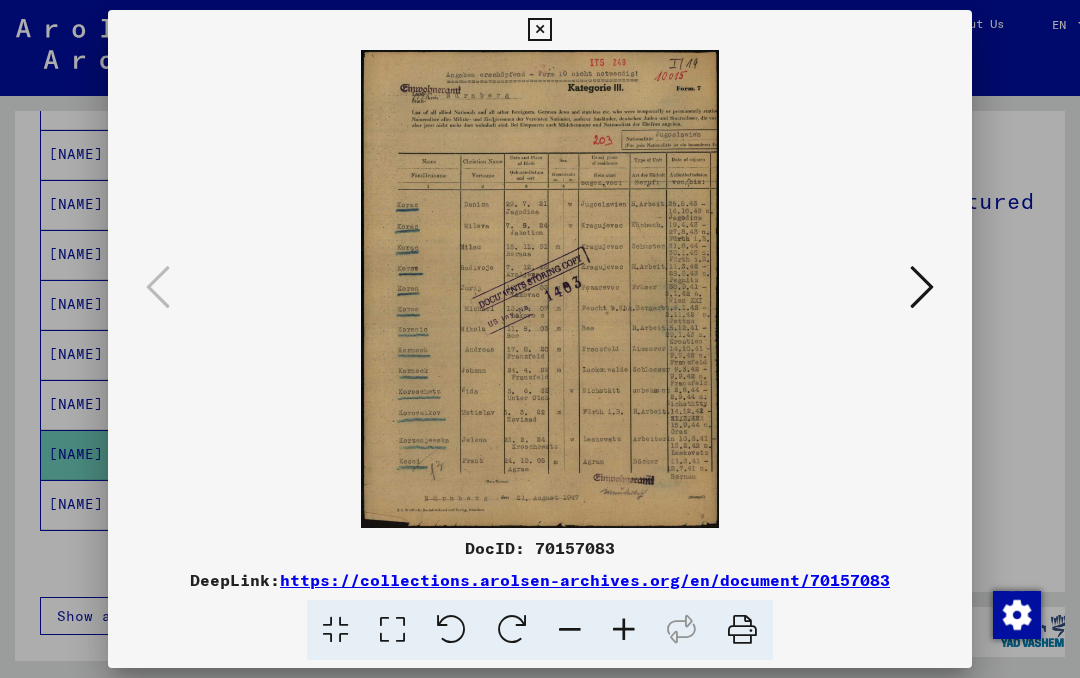 scroll, scrollTop: 0, scrollLeft: 0, axis: both 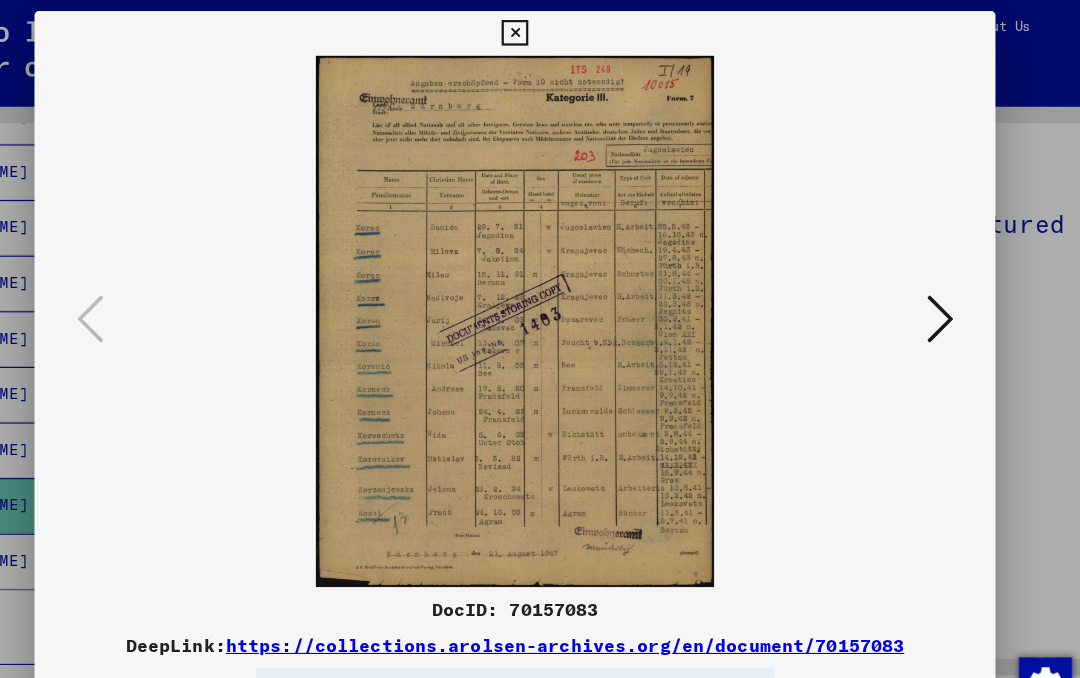 click at bounding box center [539, 30] 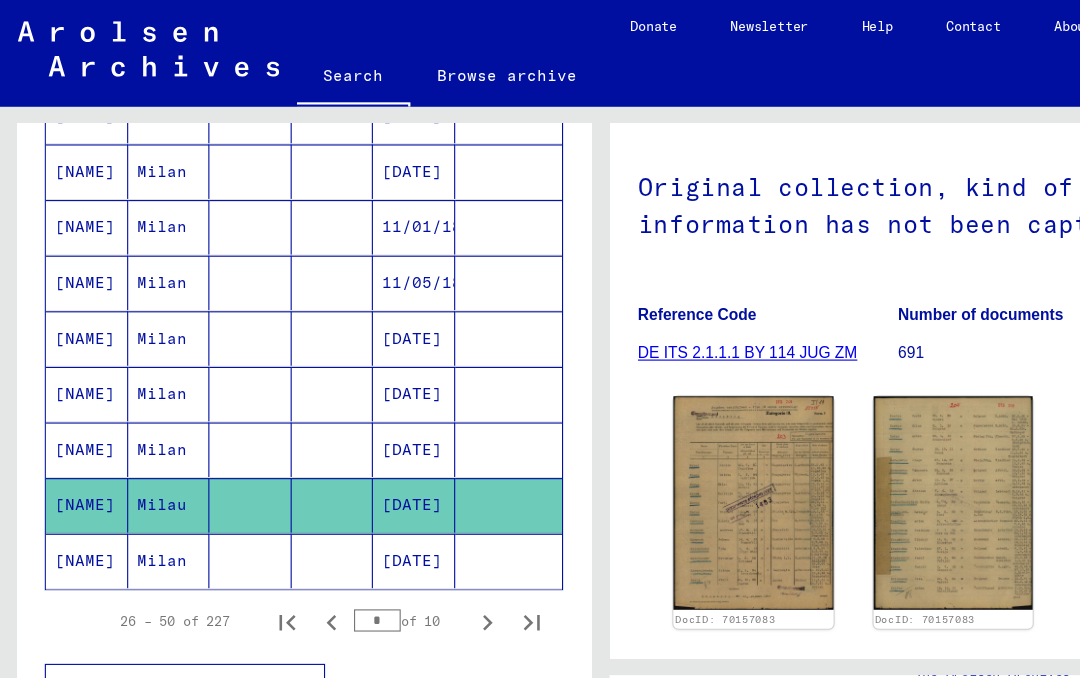 click at bounding box center [457, 254] 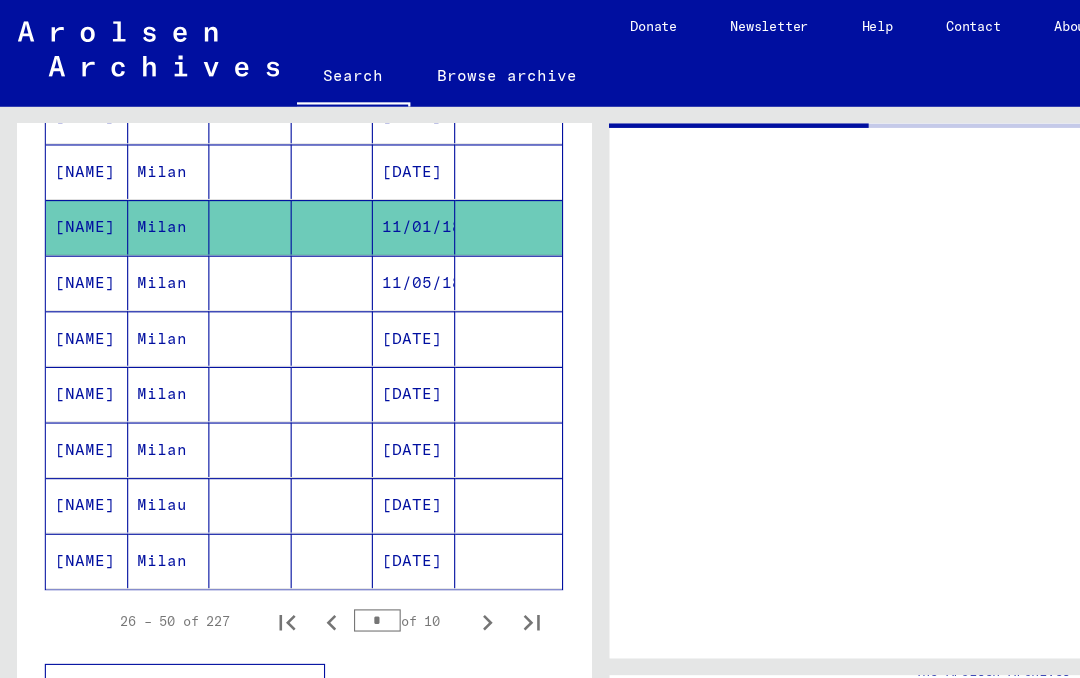 scroll, scrollTop: 0, scrollLeft: 0, axis: both 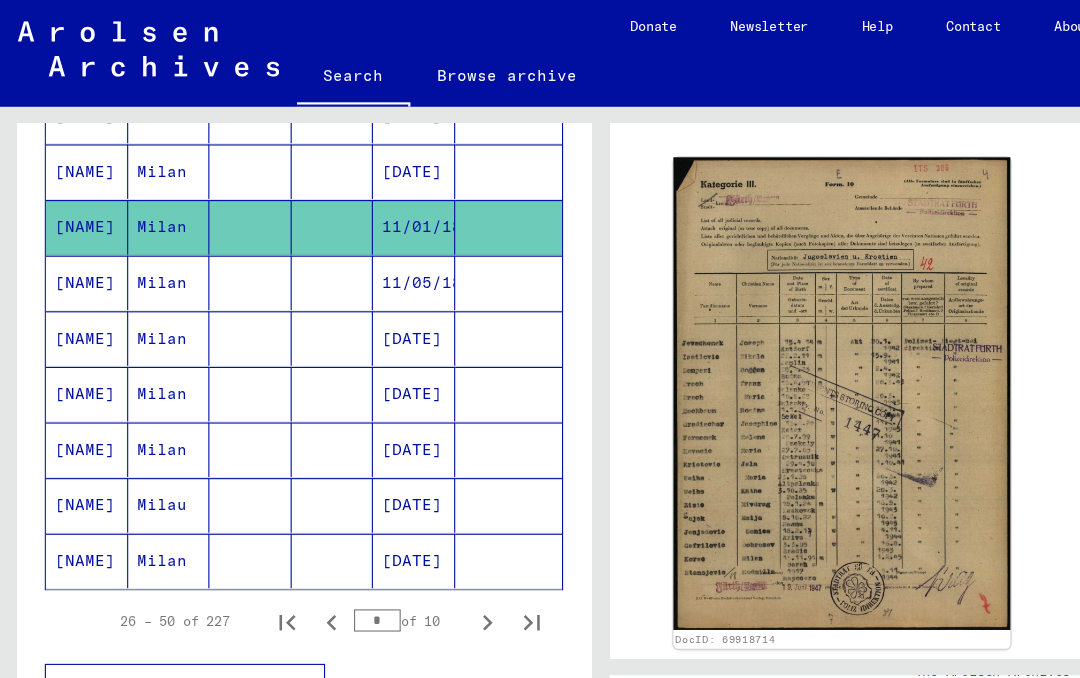 click 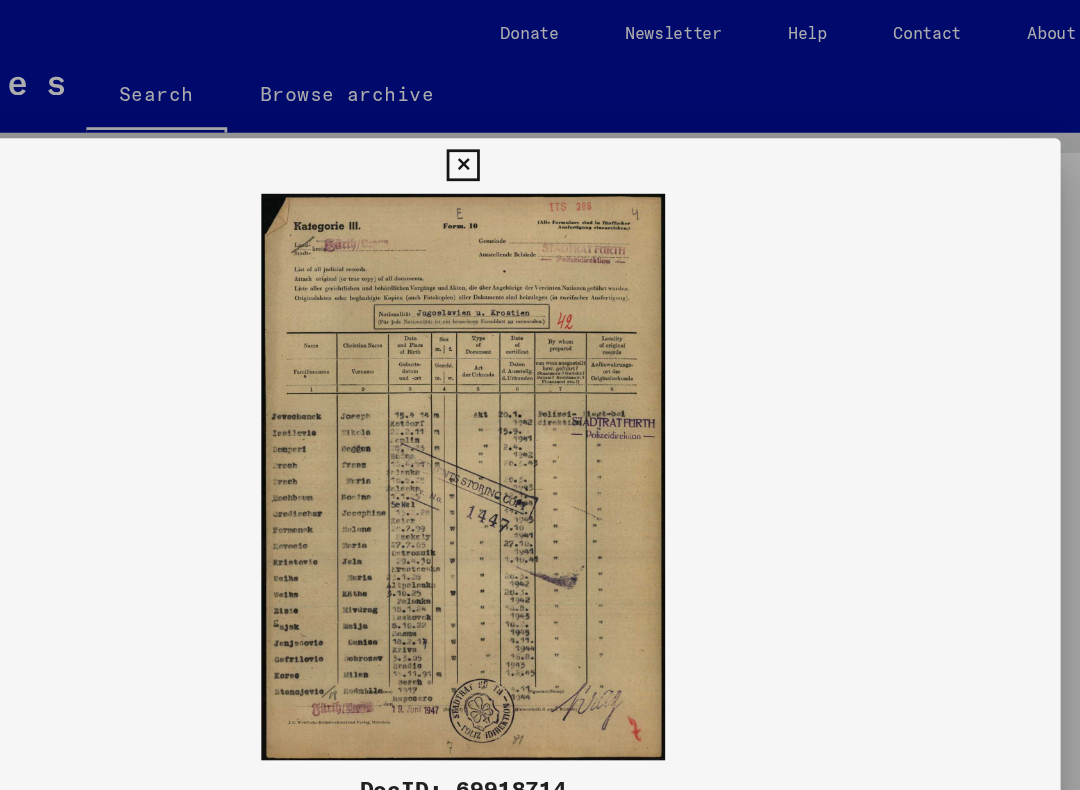 click at bounding box center [539, 120] 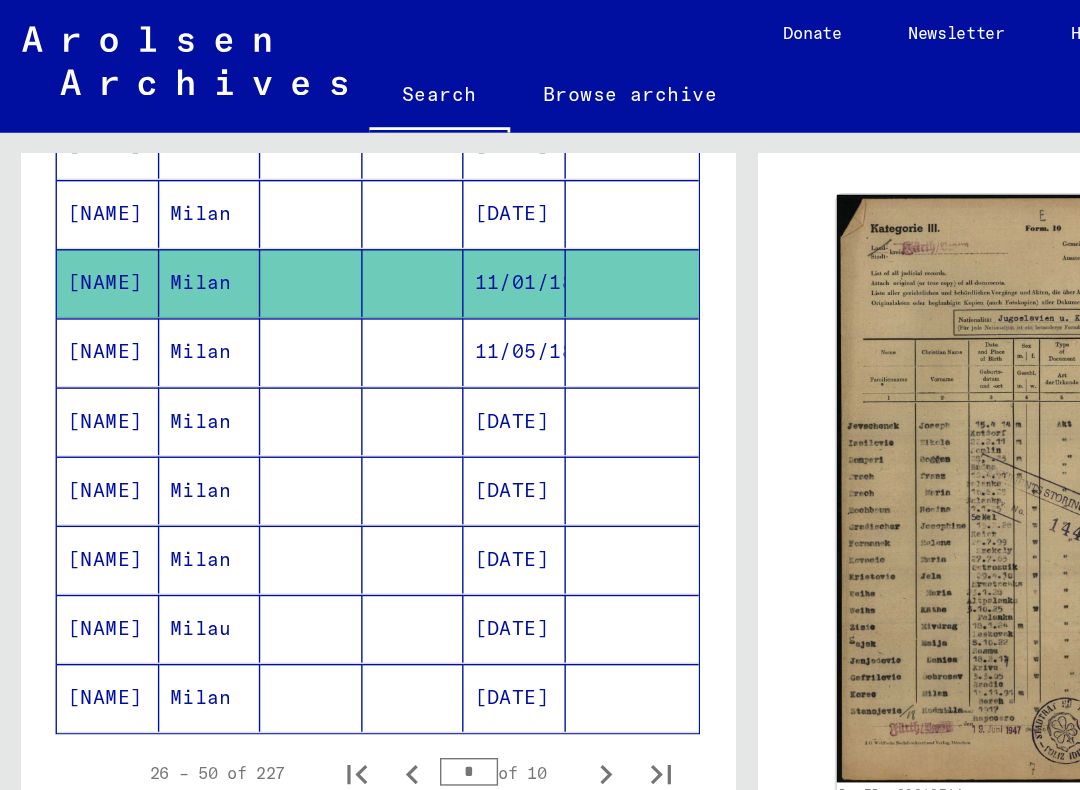click on "[NAME]" at bounding box center (78, 204) 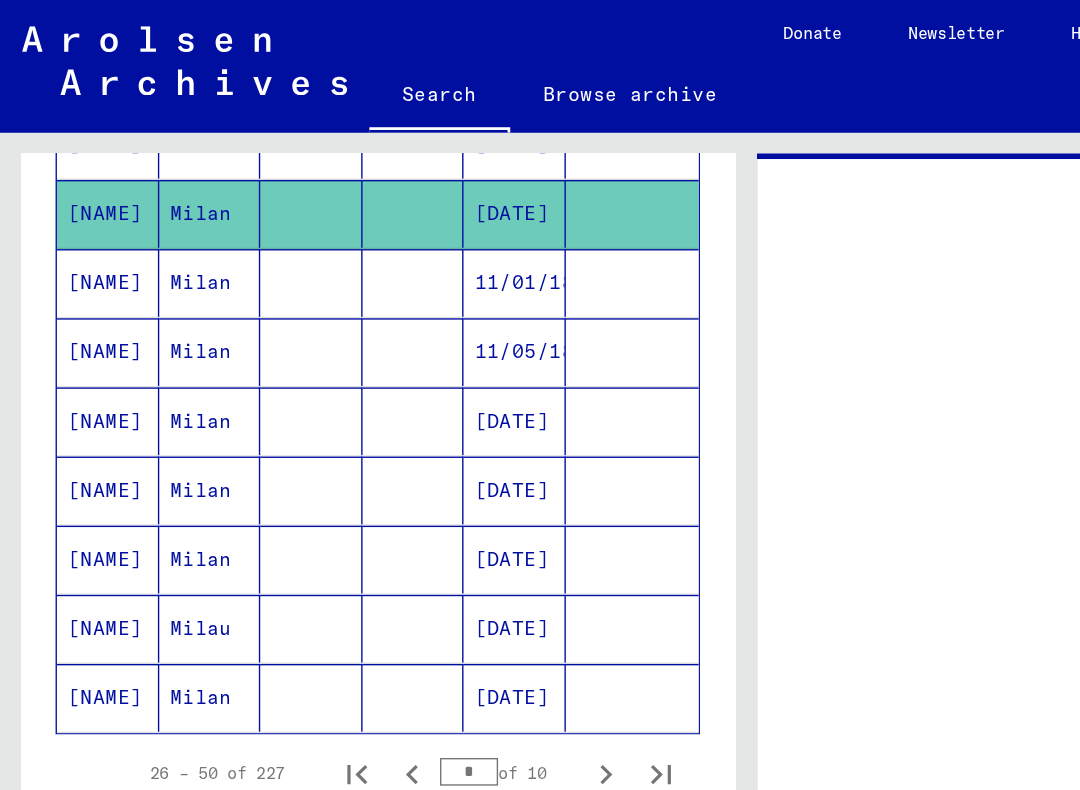 scroll, scrollTop: 0, scrollLeft: 0, axis: both 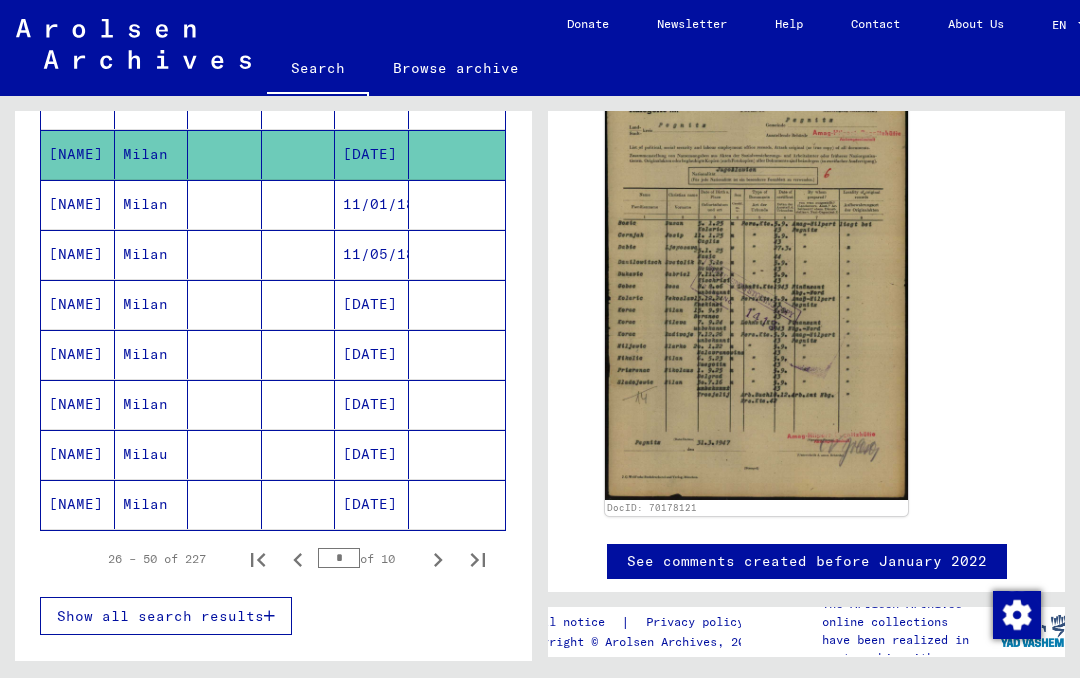 click 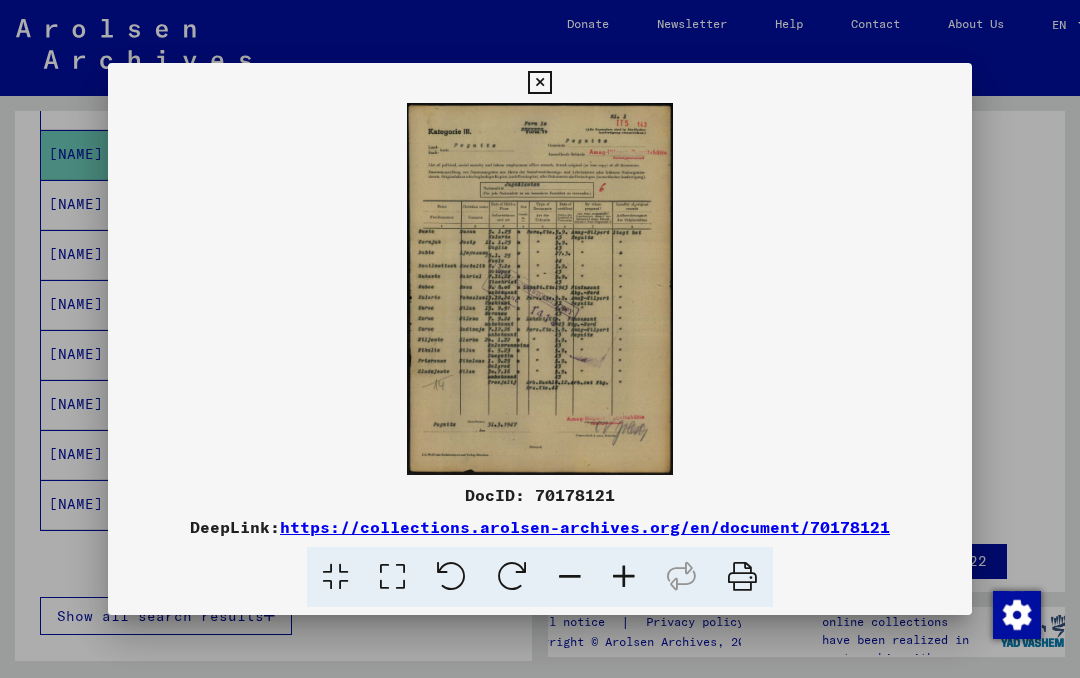 click at bounding box center [539, 83] 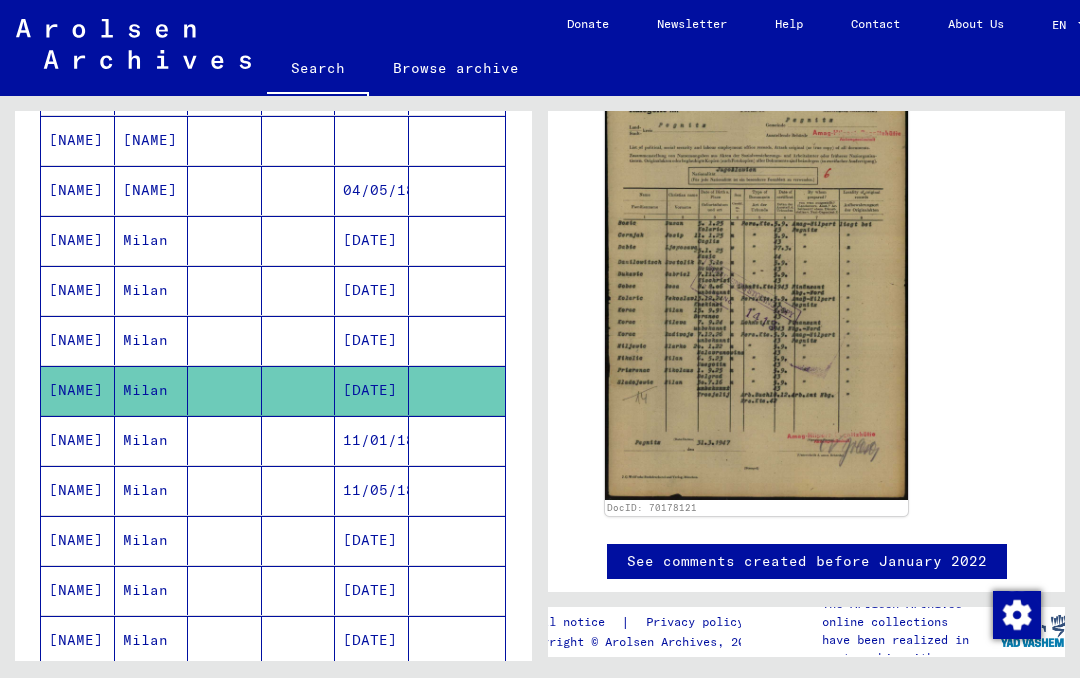scroll, scrollTop: 881, scrollLeft: 0, axis: vertical 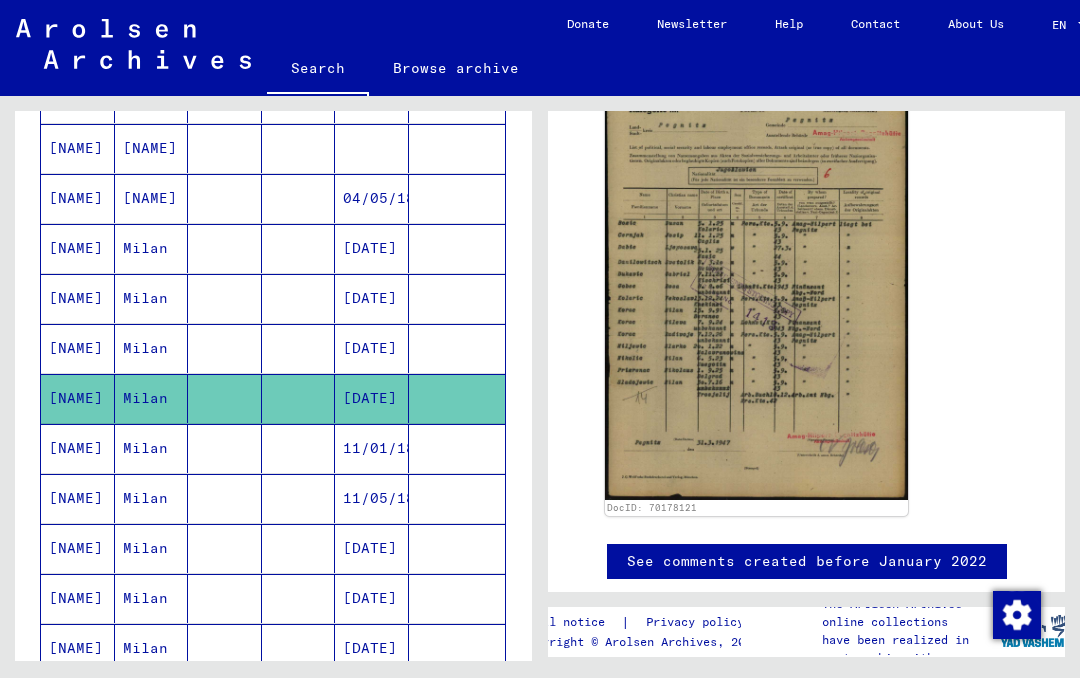 click on "[NAME]" at bounding box center (78, 298) 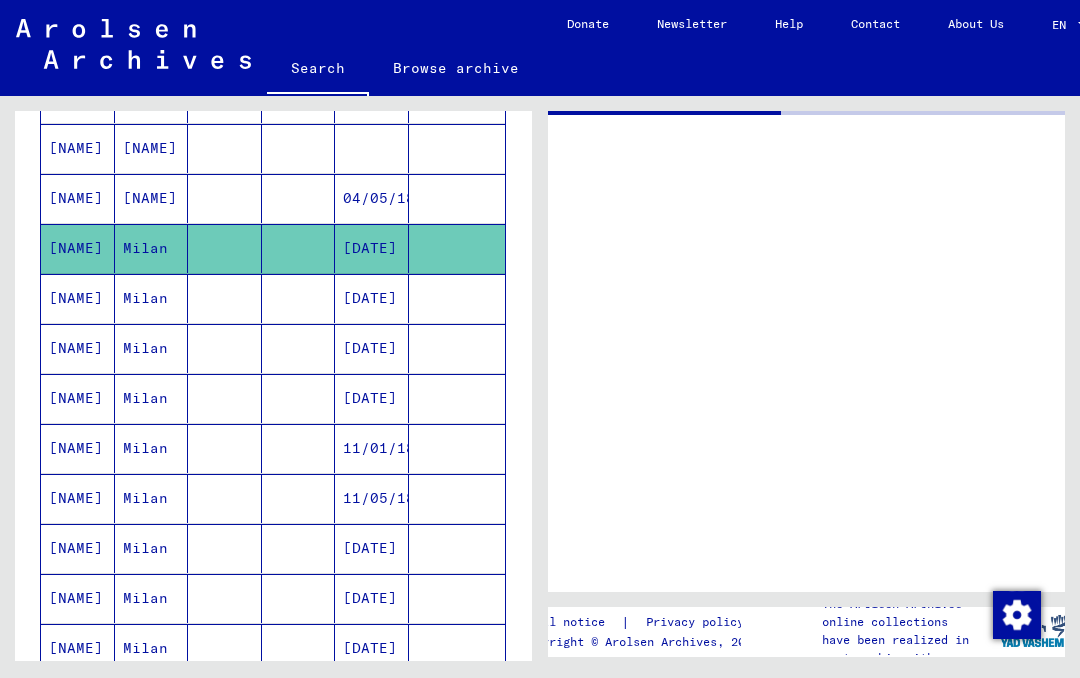 scroll, scrollTop: 0, scrollLeft: 0, axis: both 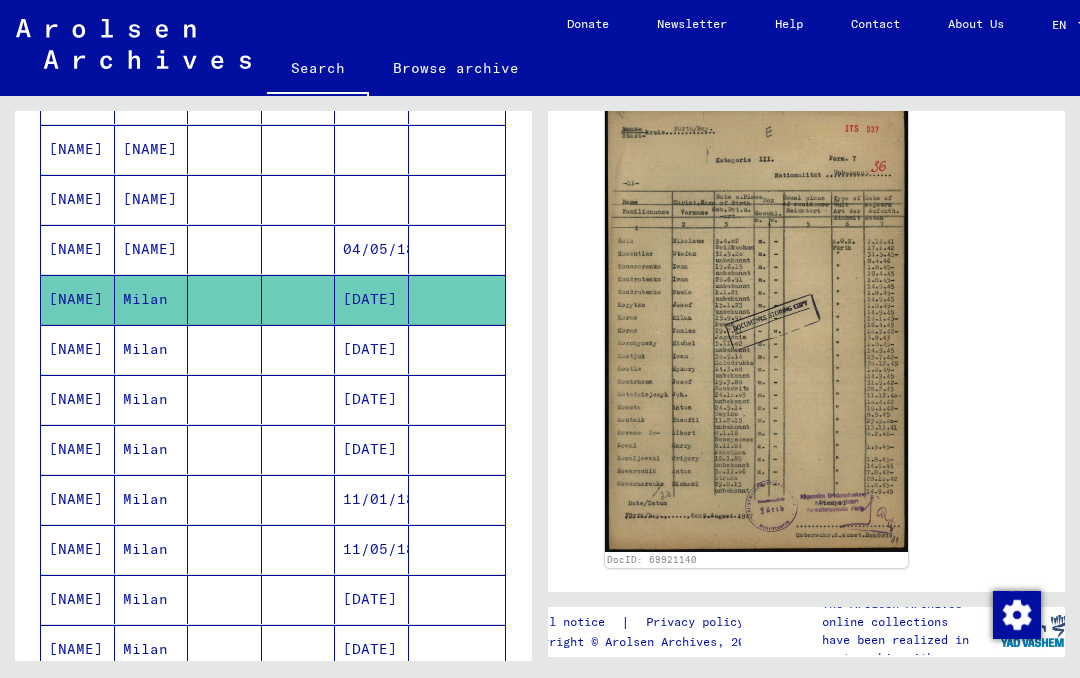click on "[NAME]" at bounding box center [78, 299] 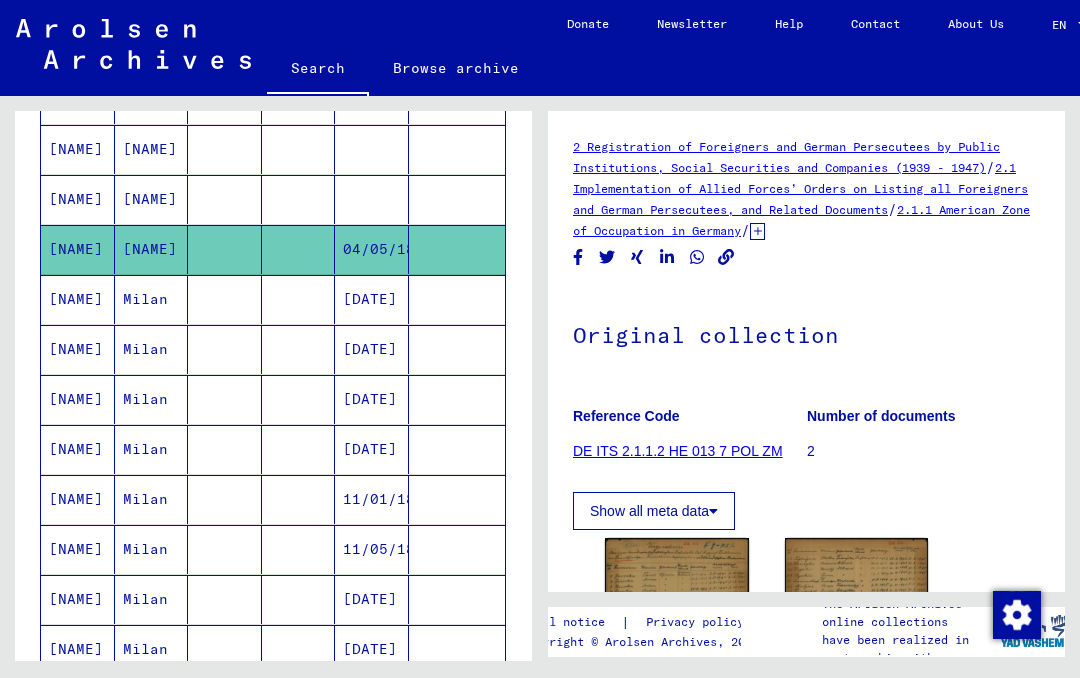 scroll, scrollTop: 0, scrollLeft: 0, axis: both 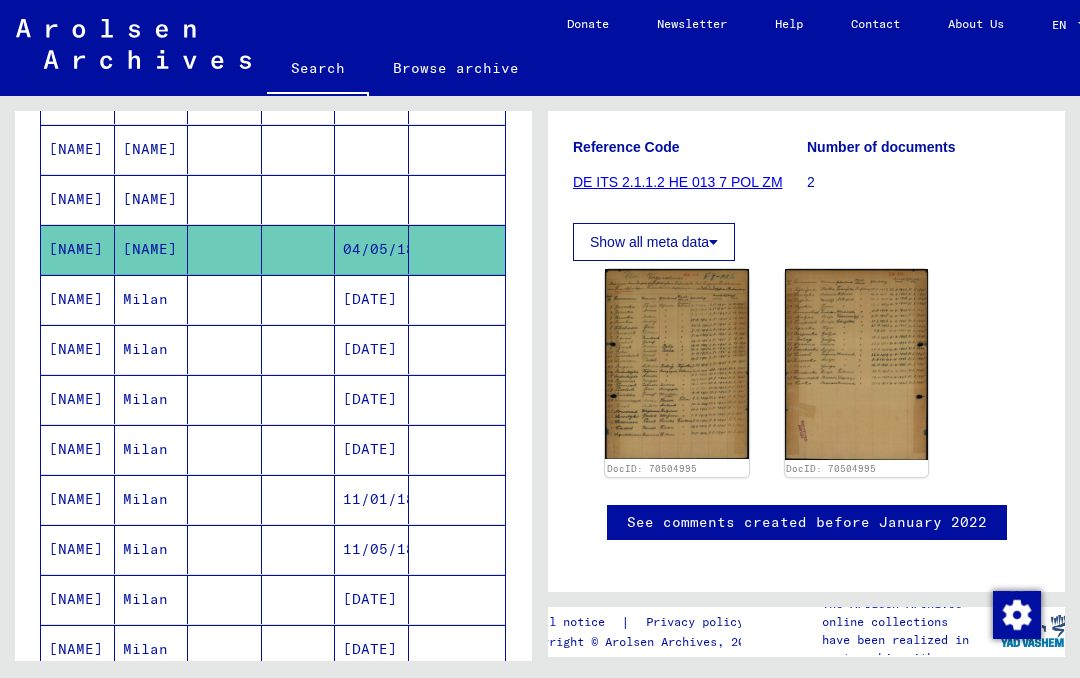 click 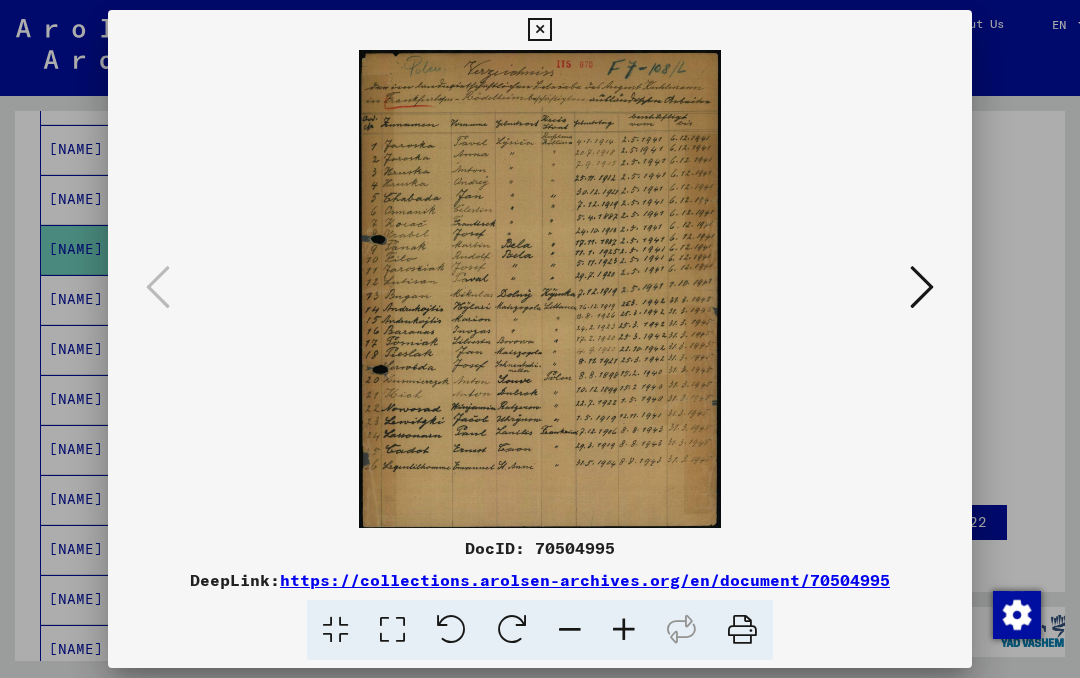click at bounding box center [539, 30] 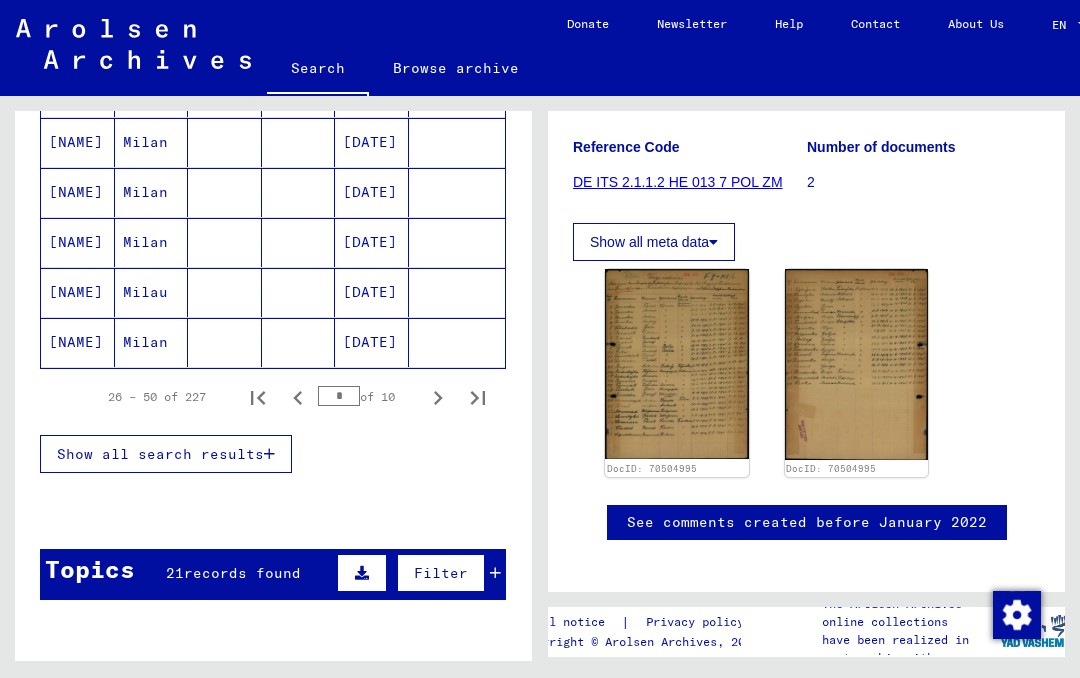 scroll, scrollTop: 1290, scrollLeft: 0, axis: vertical 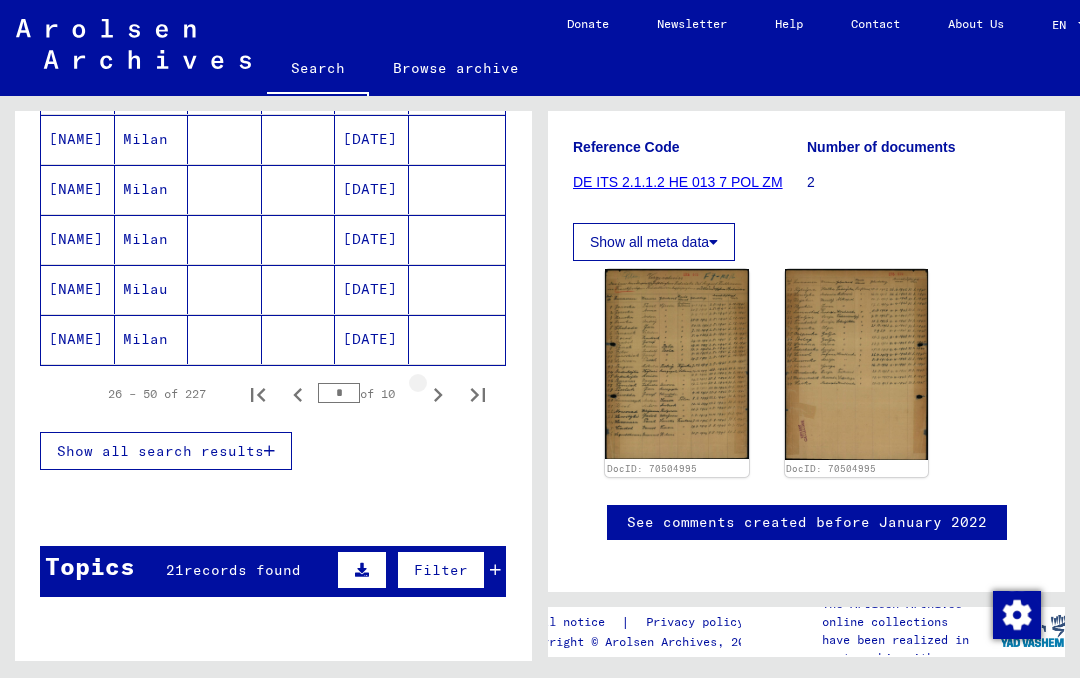 click 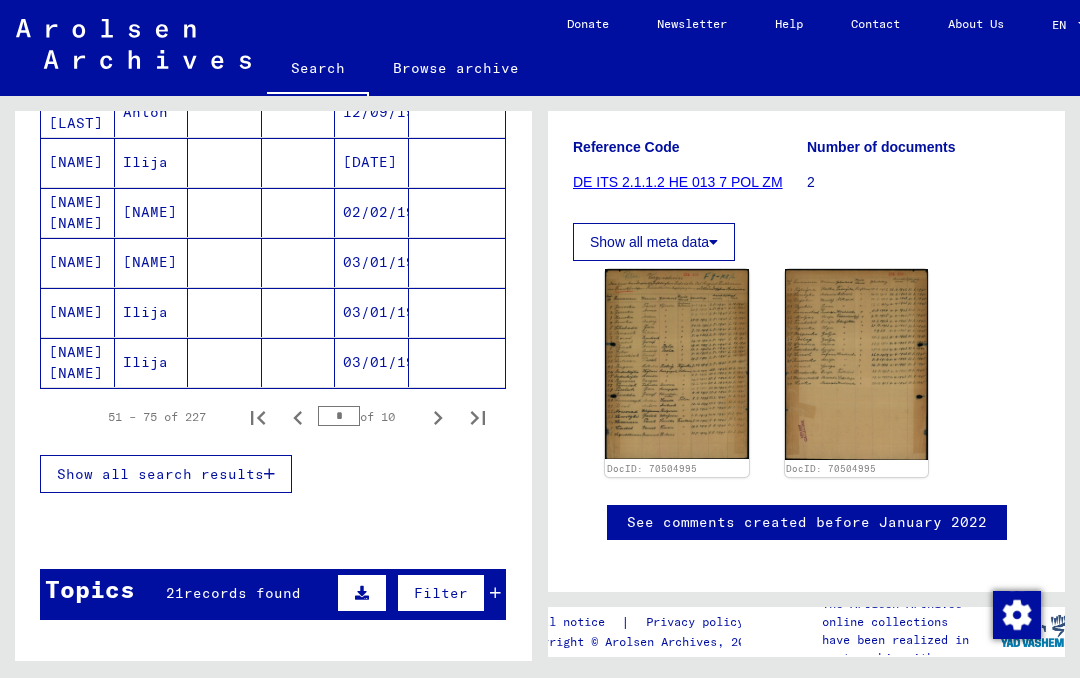 scroll, scrollTop: 1271, scrollLeft: 0, axis: vertical 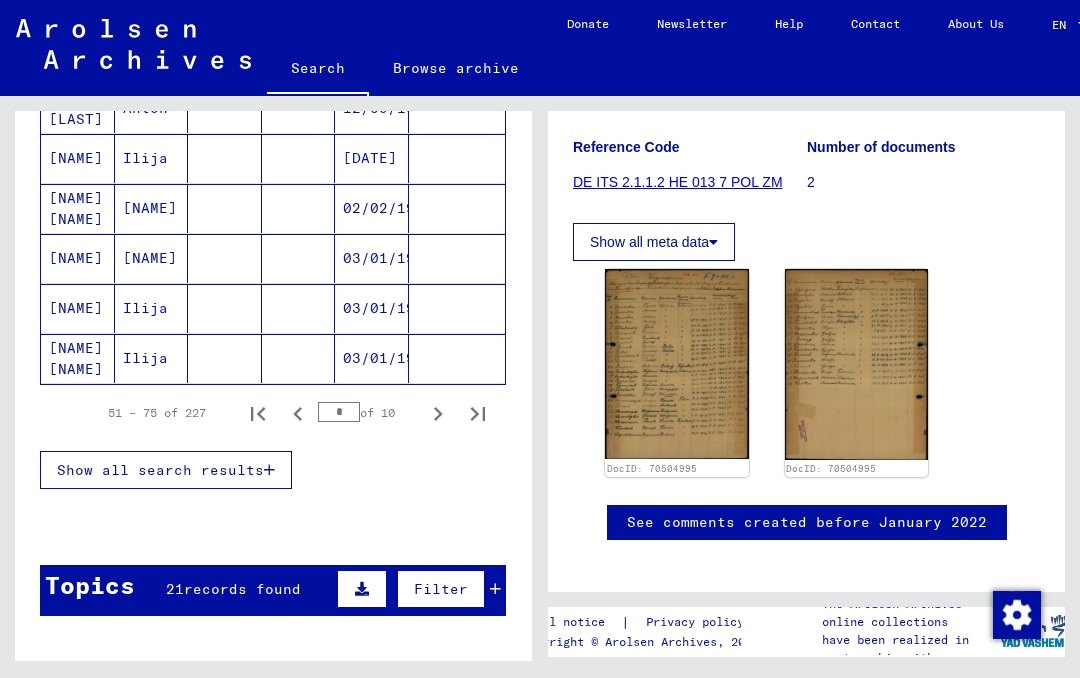 click on "[NAME]" at bounding box center [78, 308] 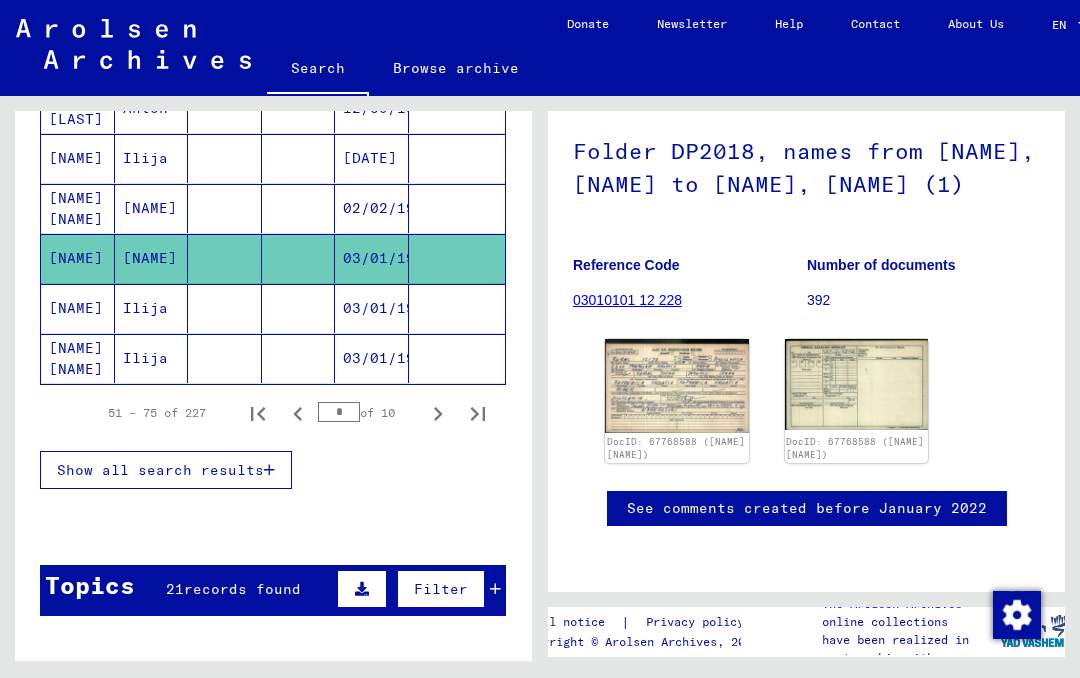 scroll, scrollTop: 156, scrollLeft: 0, axis: vertical 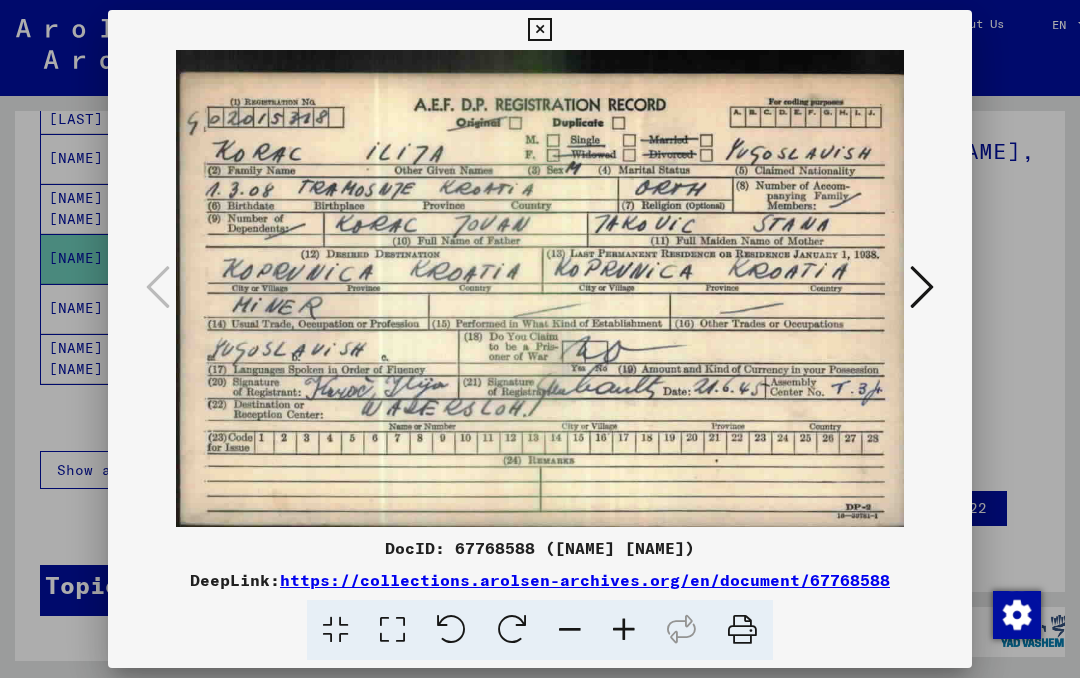 click at bounding box center (922, 287) 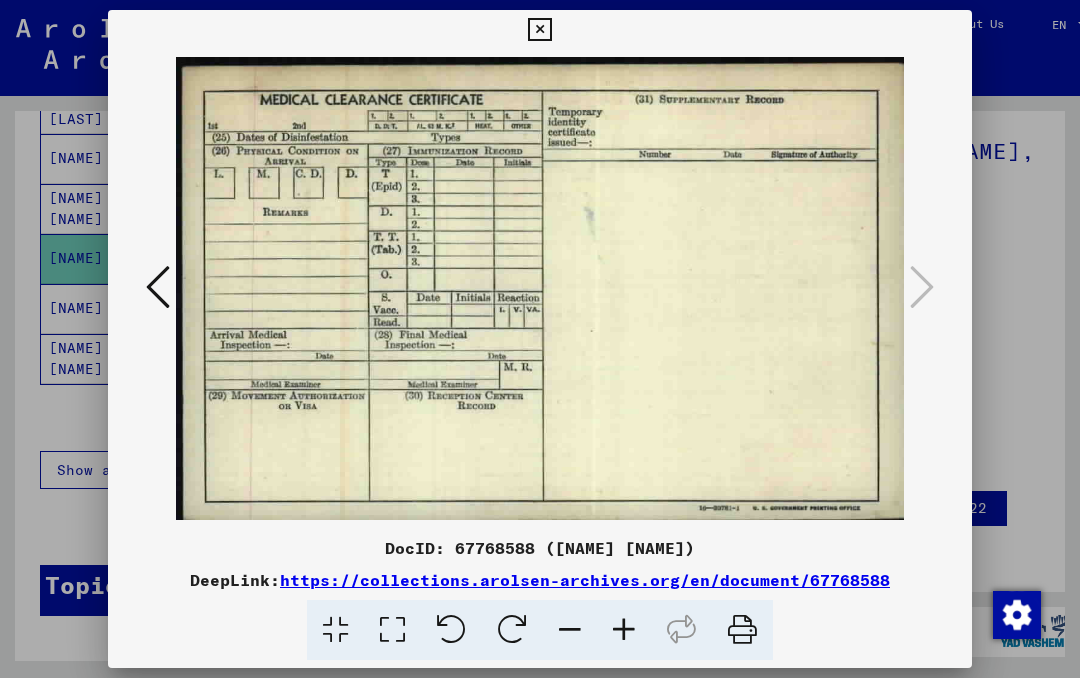 click at bounding box center (539, 30) 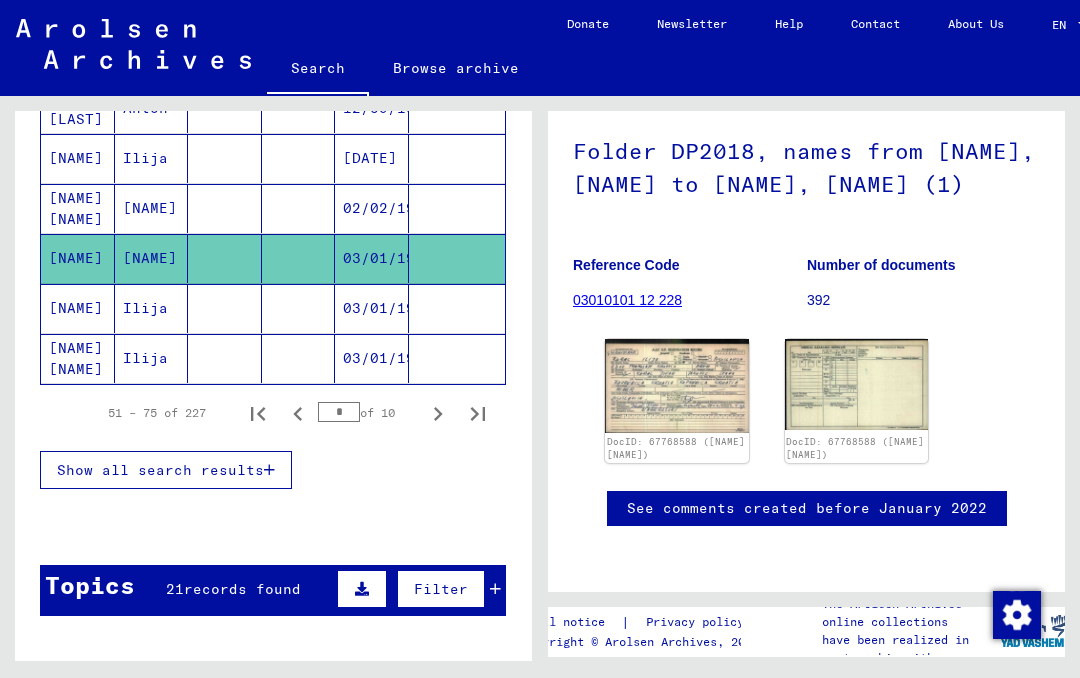 click on "[NAME]" at bounding box center [78, 358] 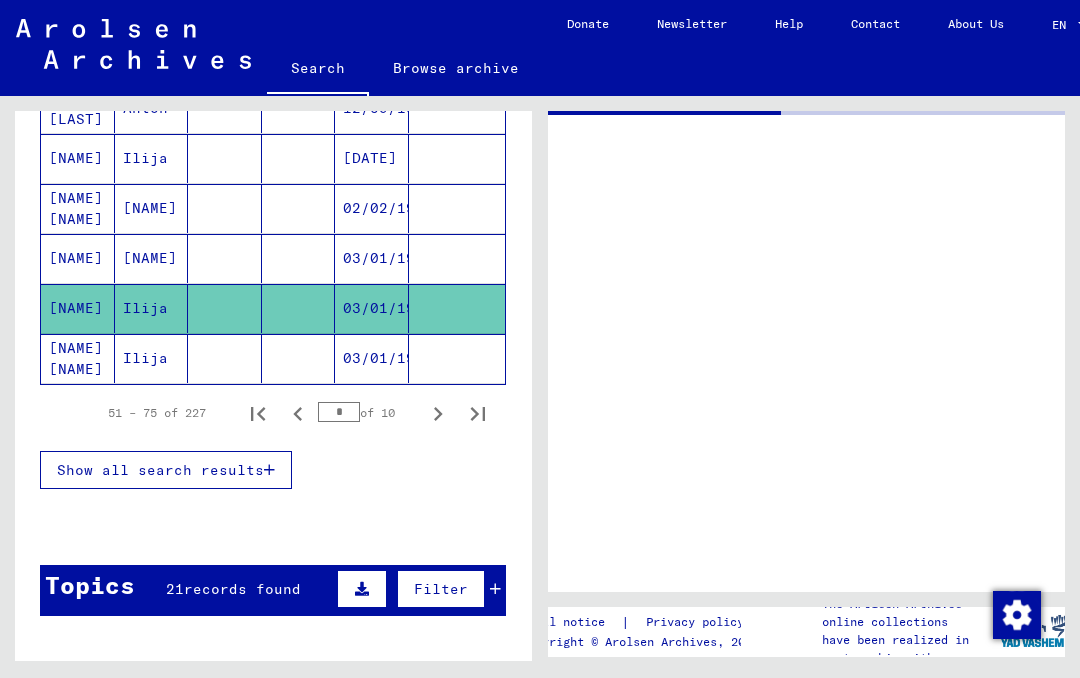 scroll, scrollTop: 0, scrollLeft: 0, axis: both 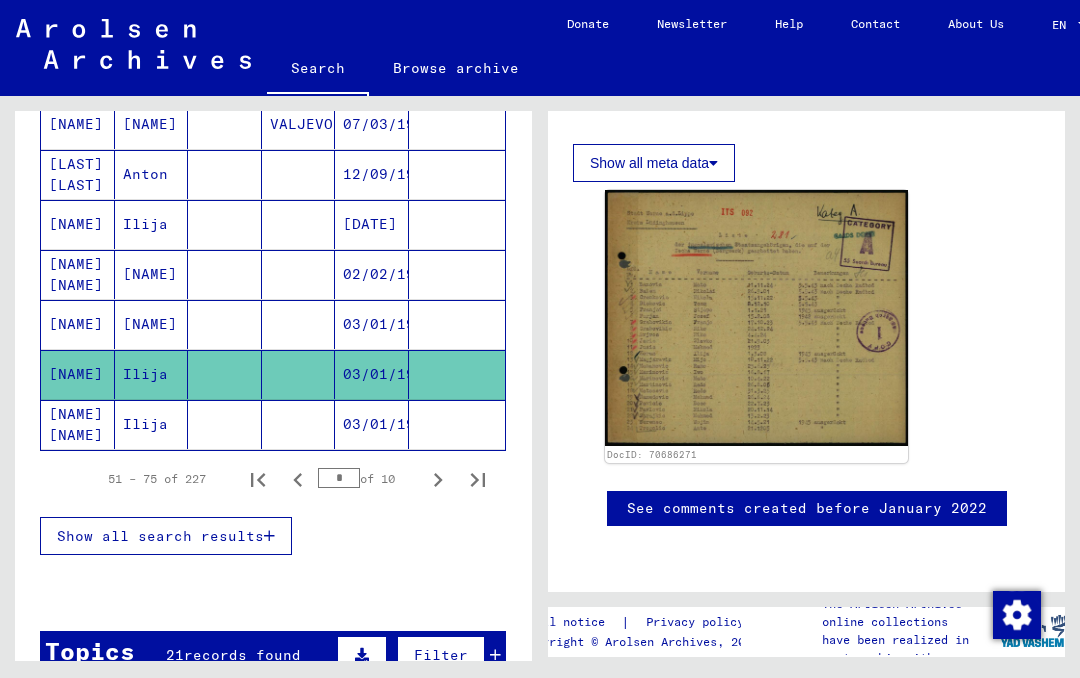 click on "[NAME]" at bounding box center [78, 274] 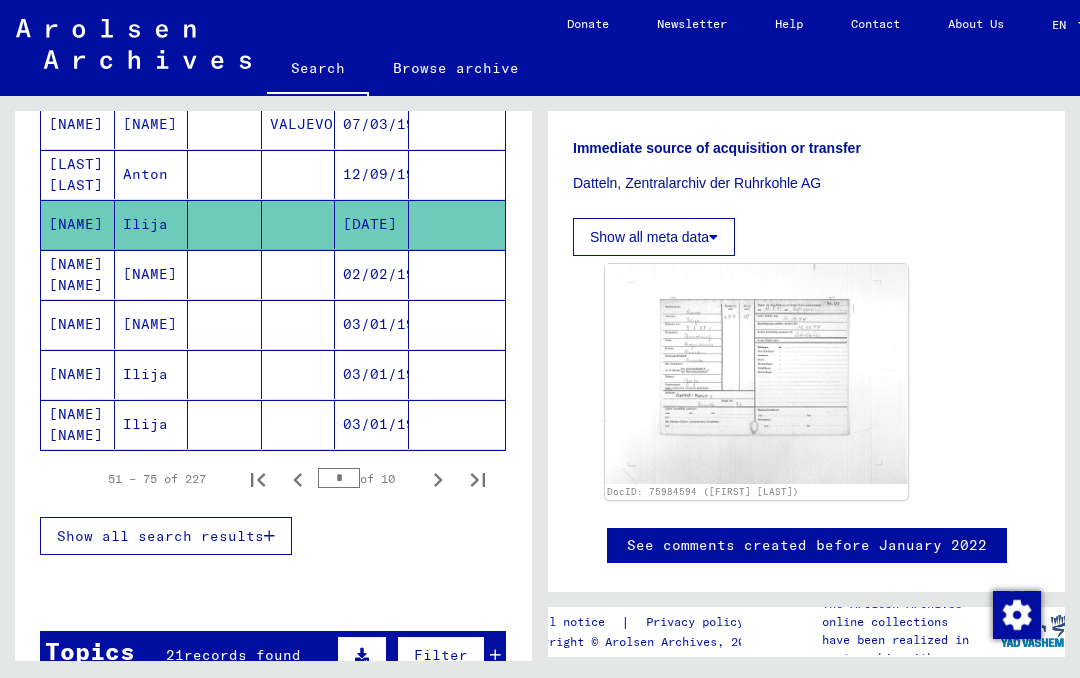 scroll, scrollTop: 560, scrollLeft: 0, axis: vertical 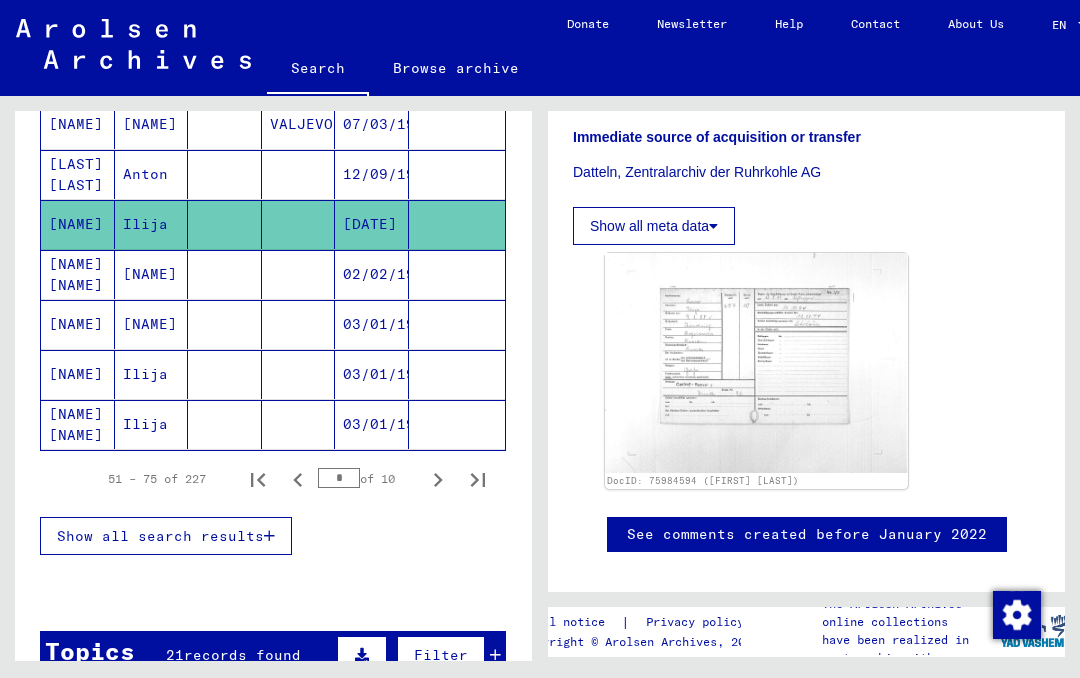 click 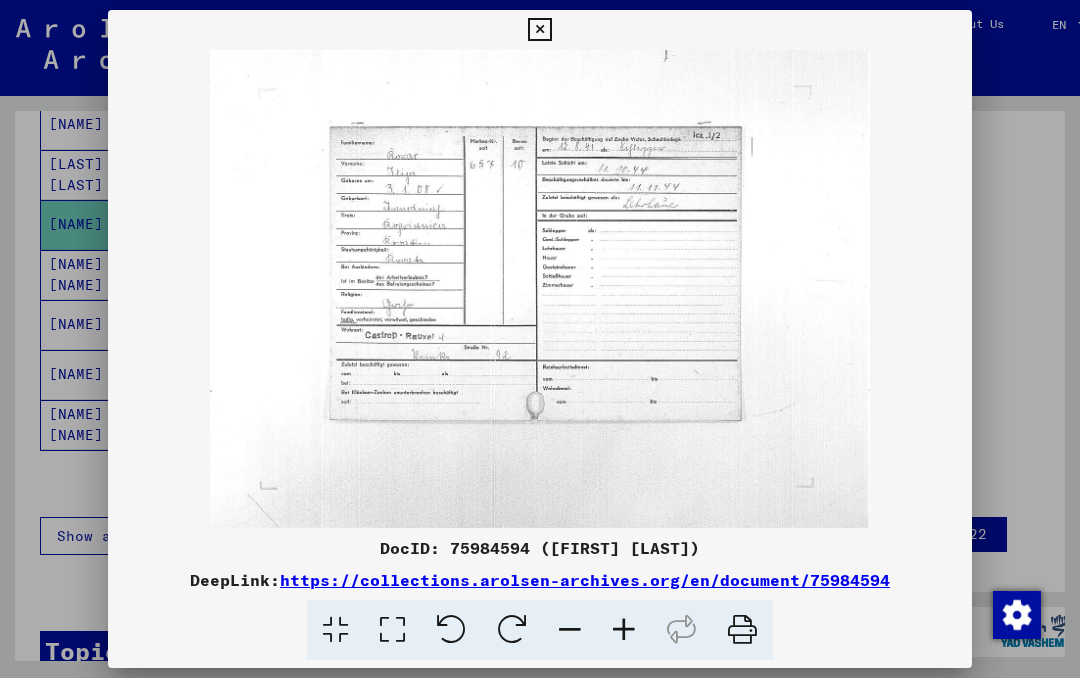 click at bounding box center [539, 30] 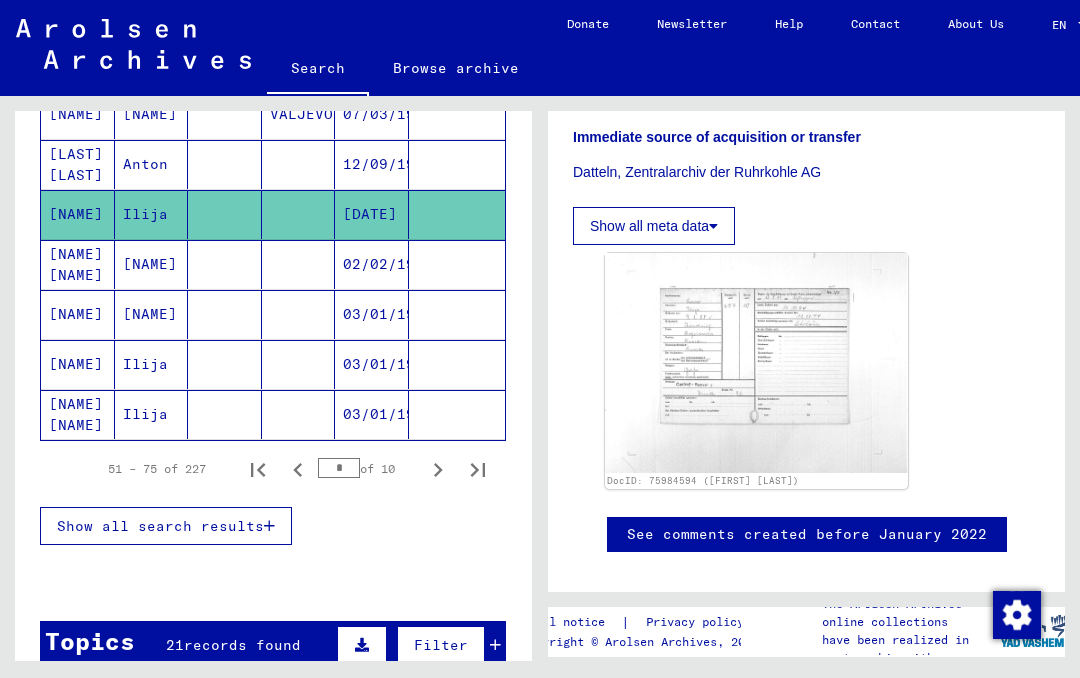 scroll, scrollTop: 1215, scrollLeft: 0, axis: vertical 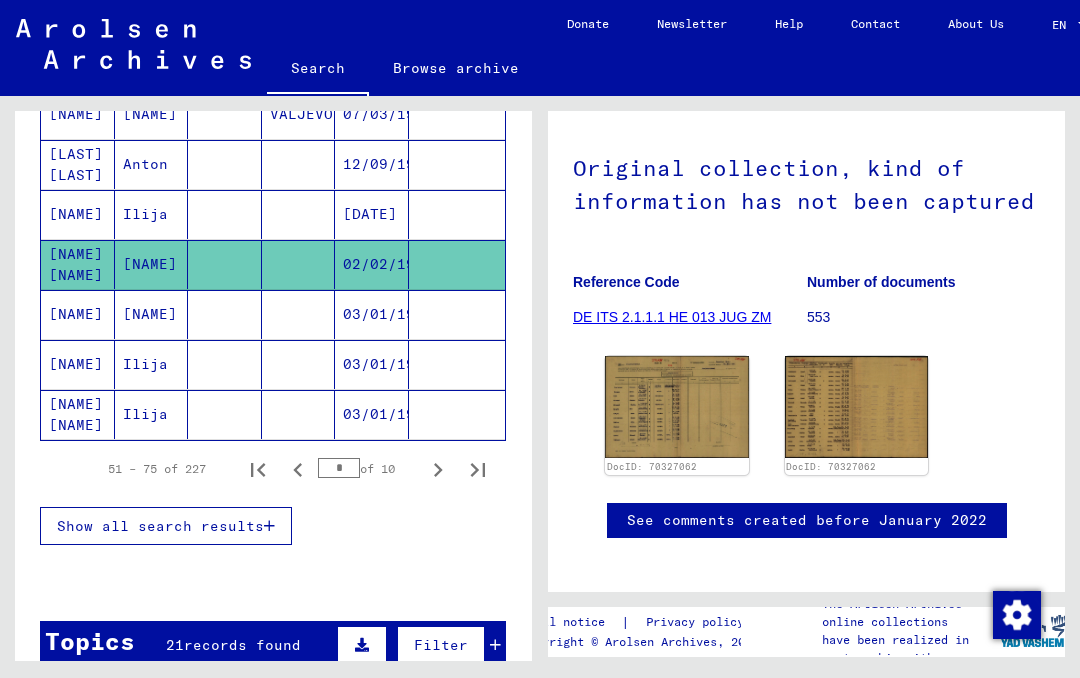 click 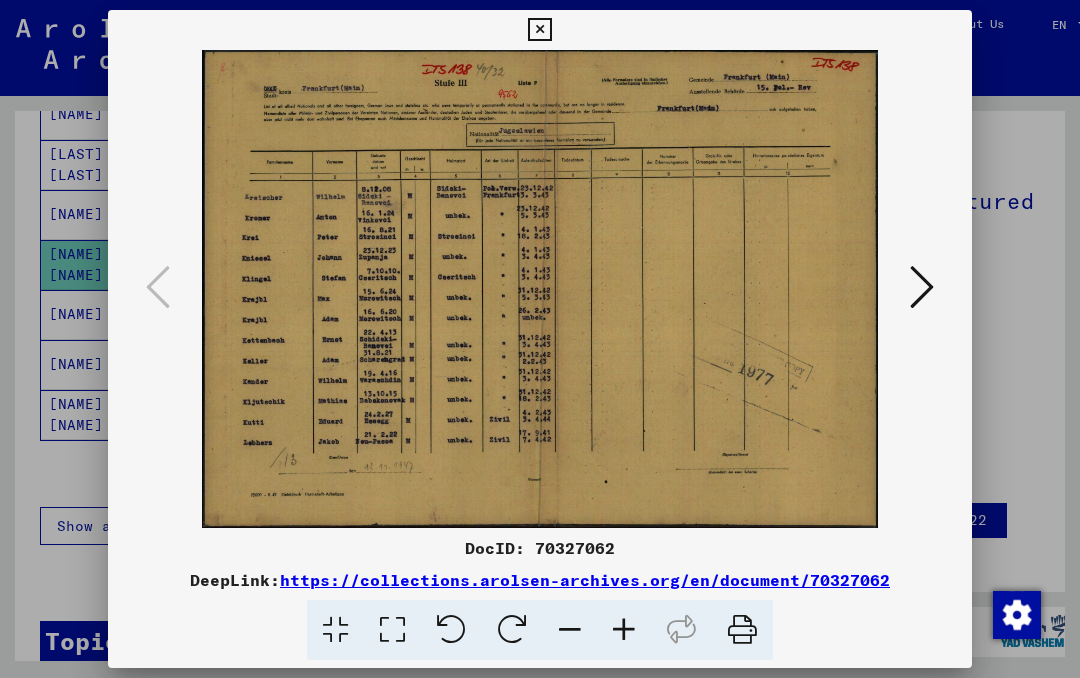 click at bounding box center (922, 287) 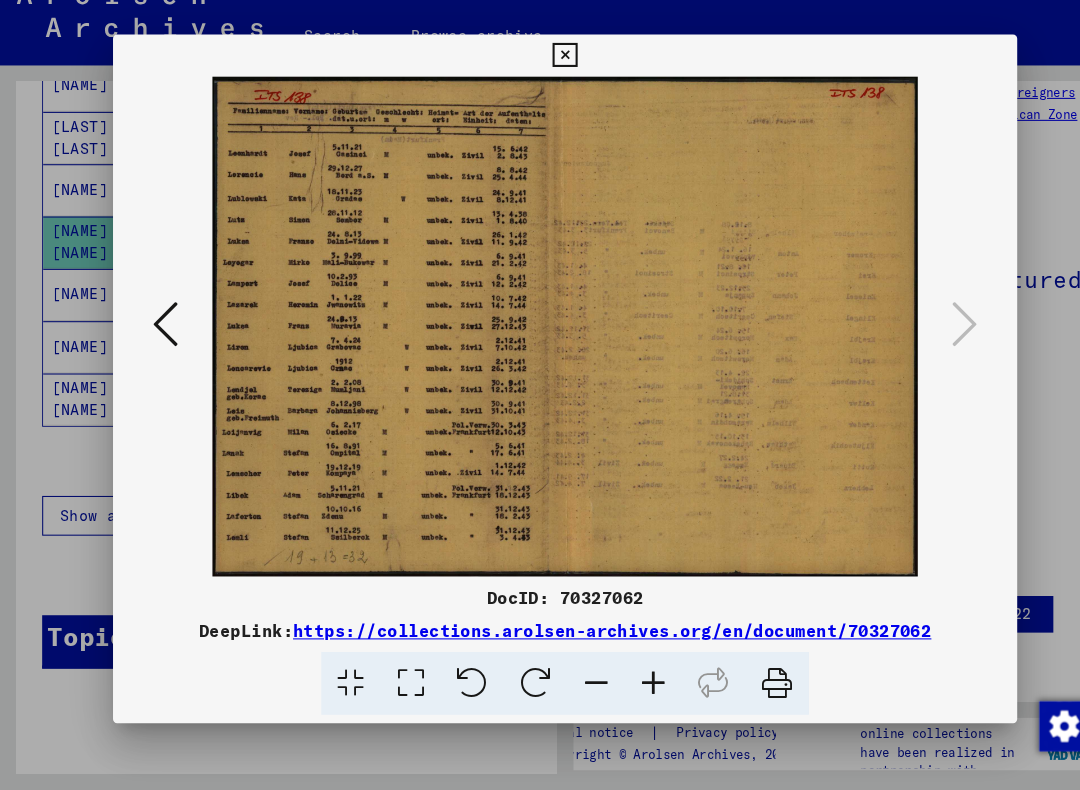 click at bounding box center [539, 86] 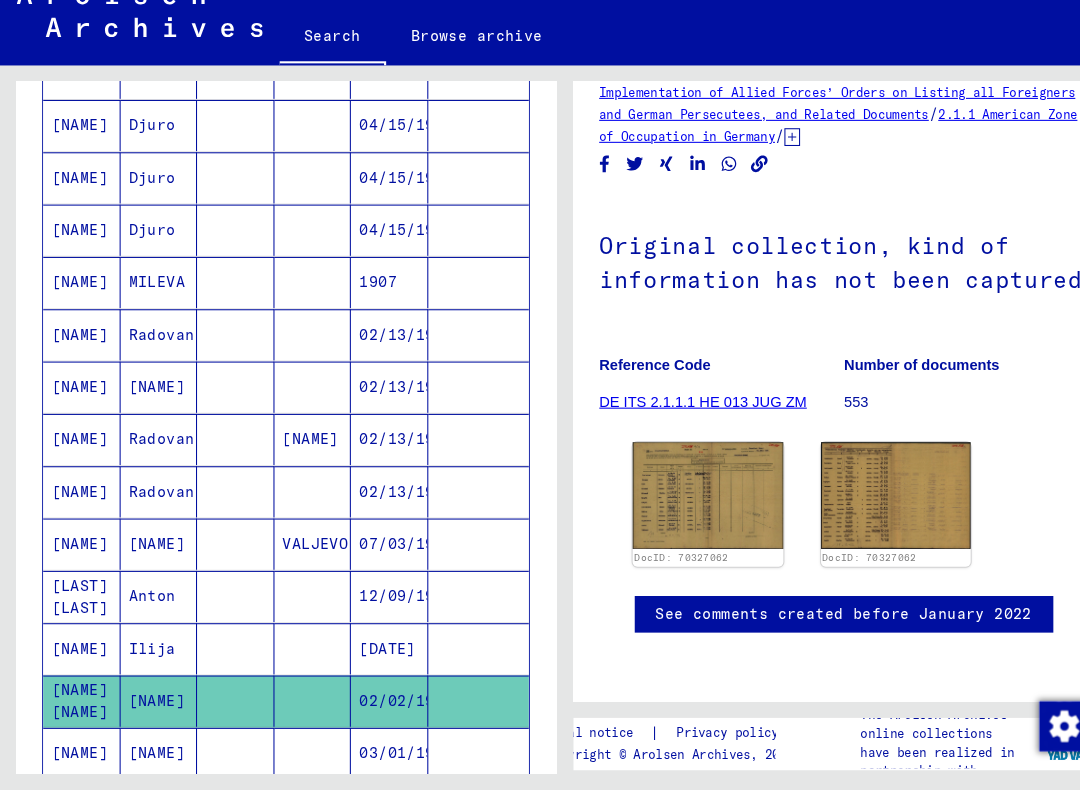 scroll, scrollTop: 769, scrollLeft: 0, axis: vertical 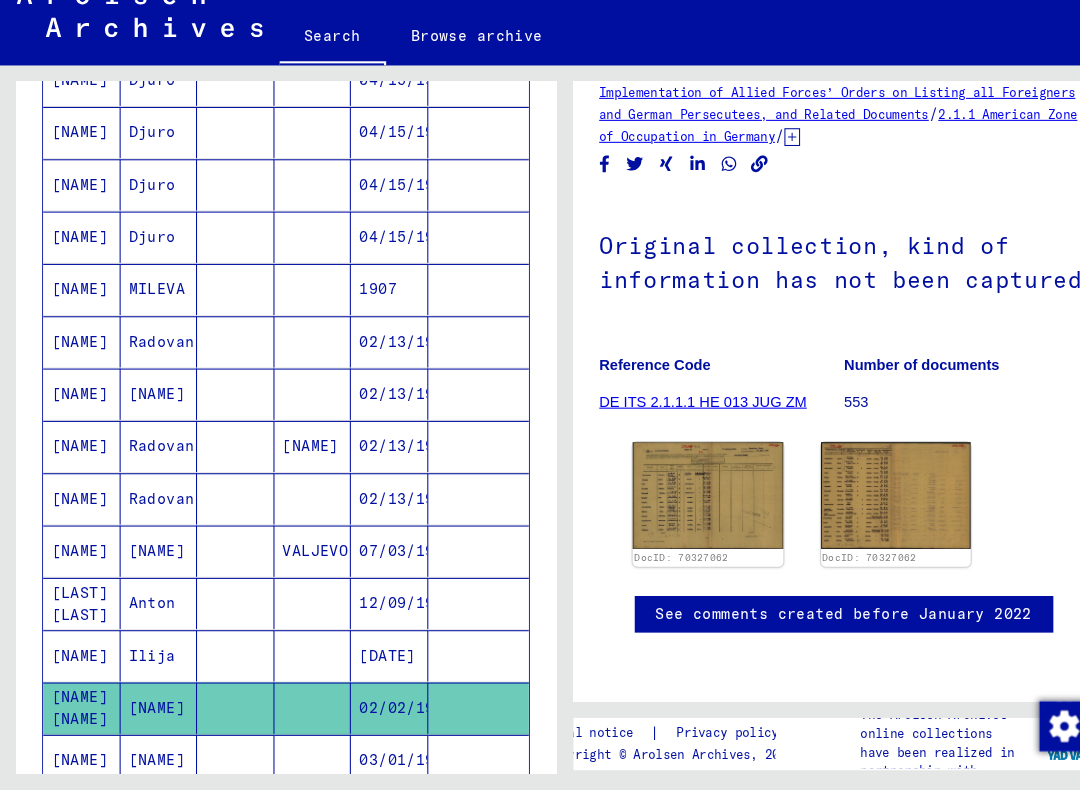 click on "[NAME]" at bounding box center [78, 410] 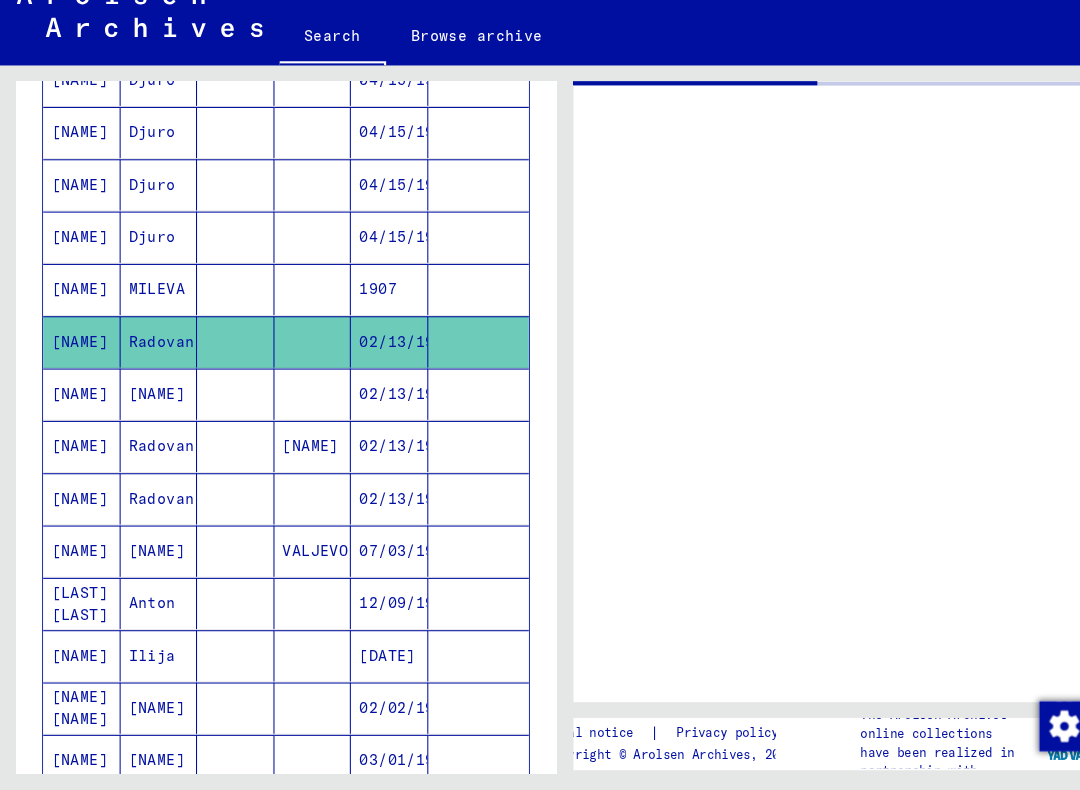 scroll, scrollTop: 0, scrollLeft: 0, axis: both 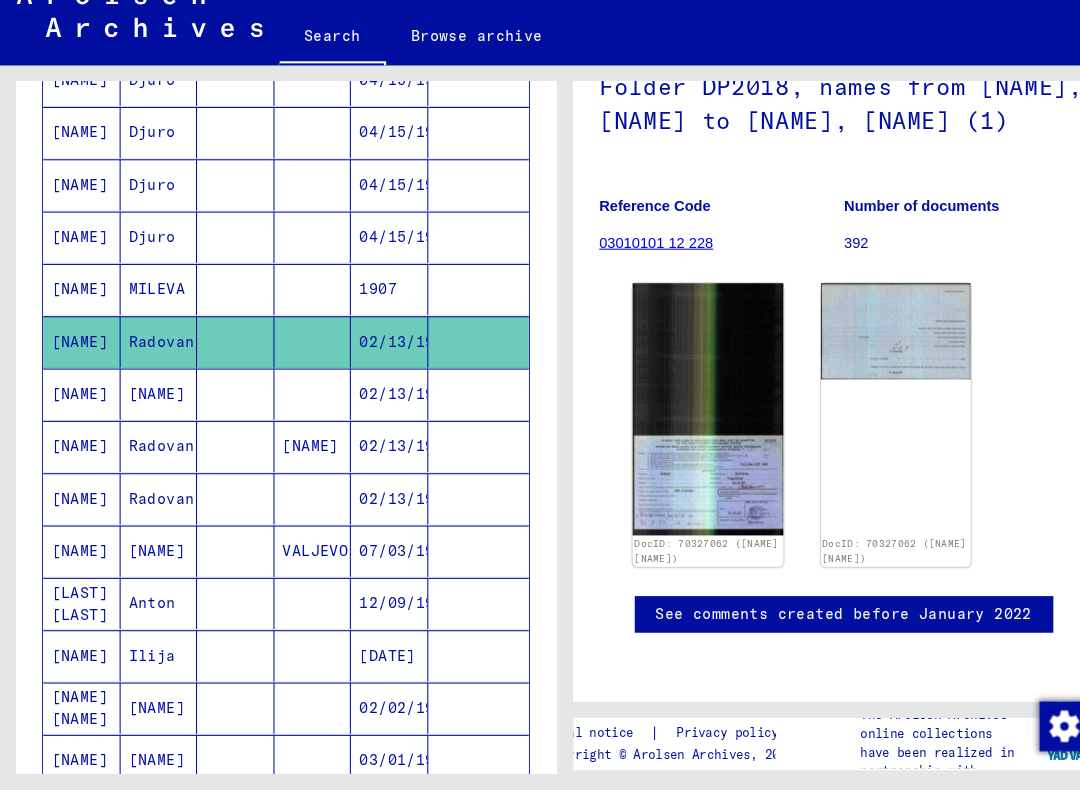 click 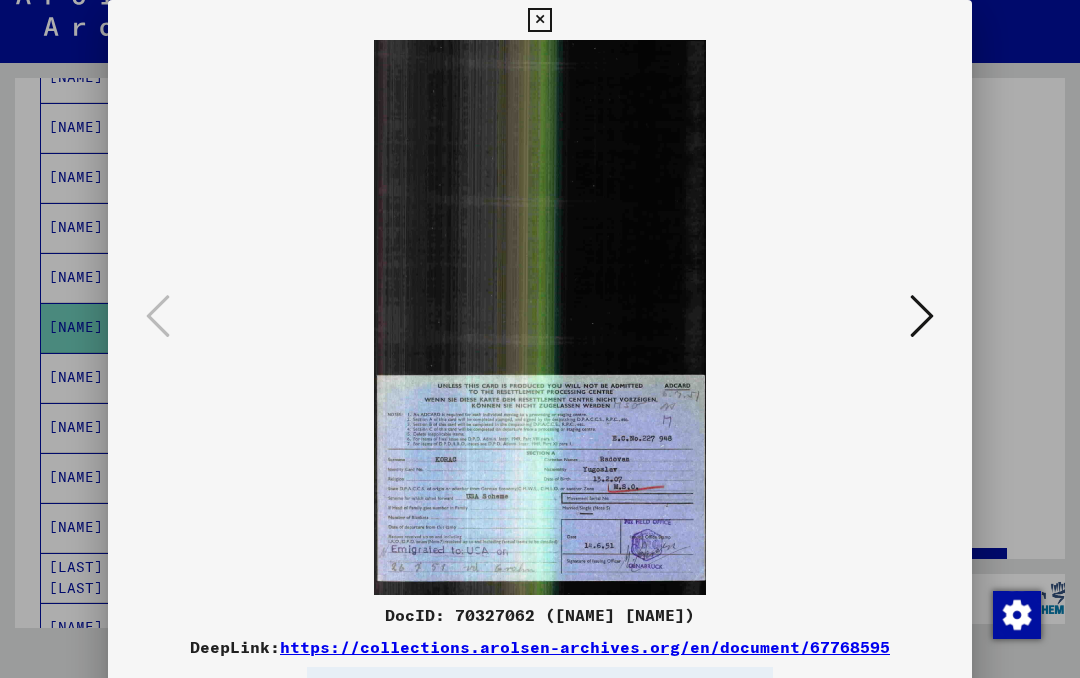 click at bounding box center [539, 20] 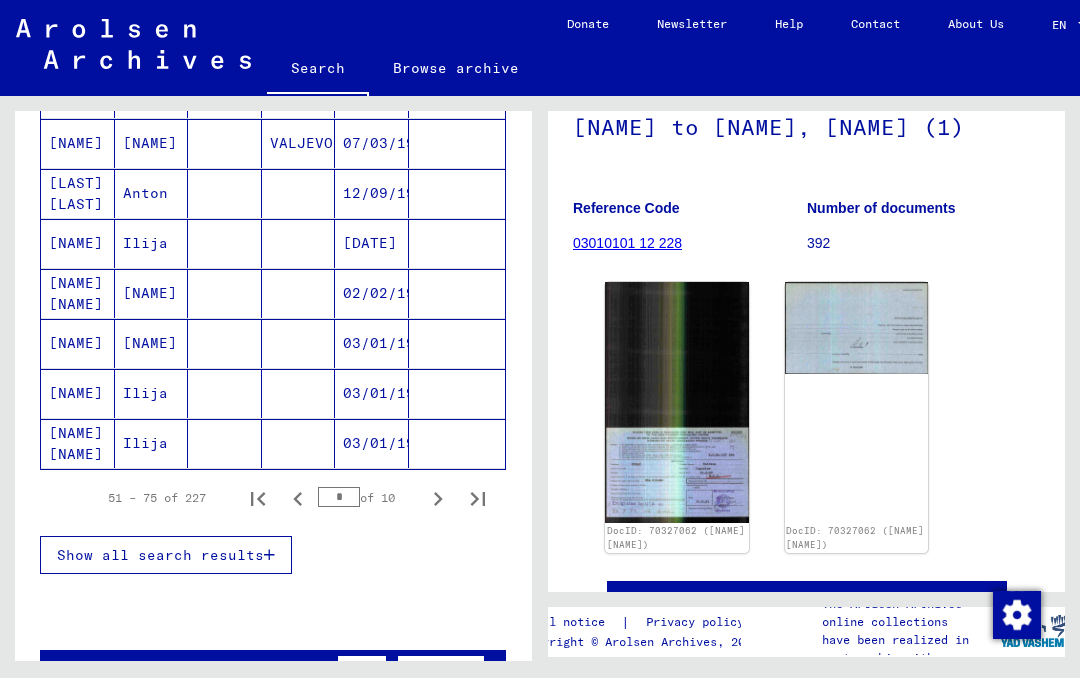 scroll, scrollTop: 1220, scrollLeft: 0, axis: vertical 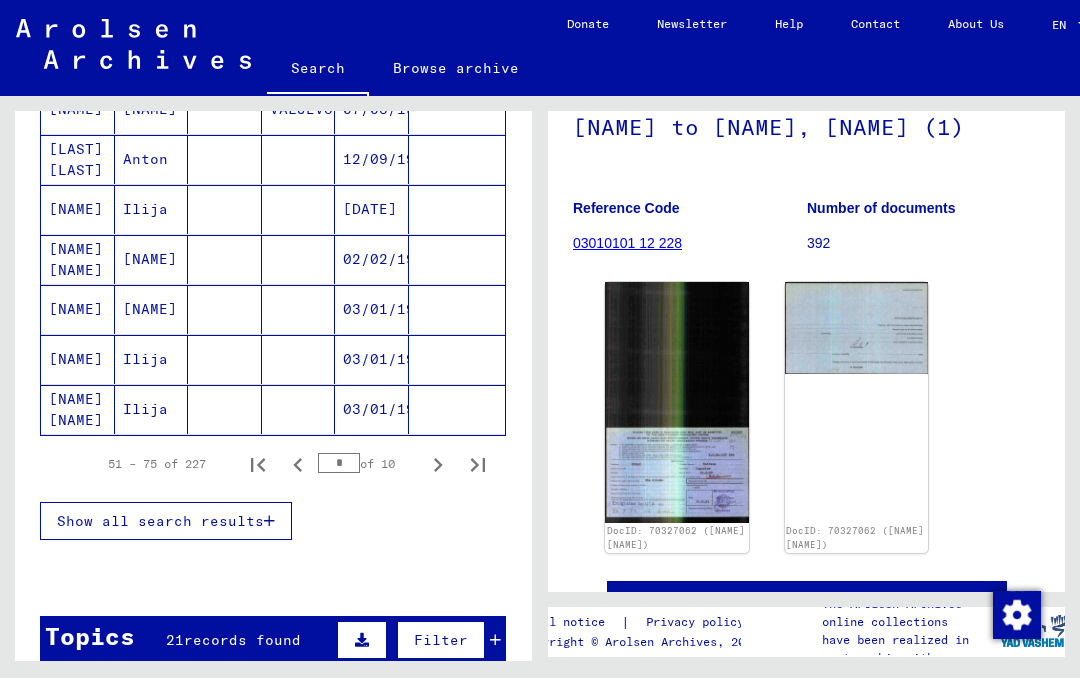 click 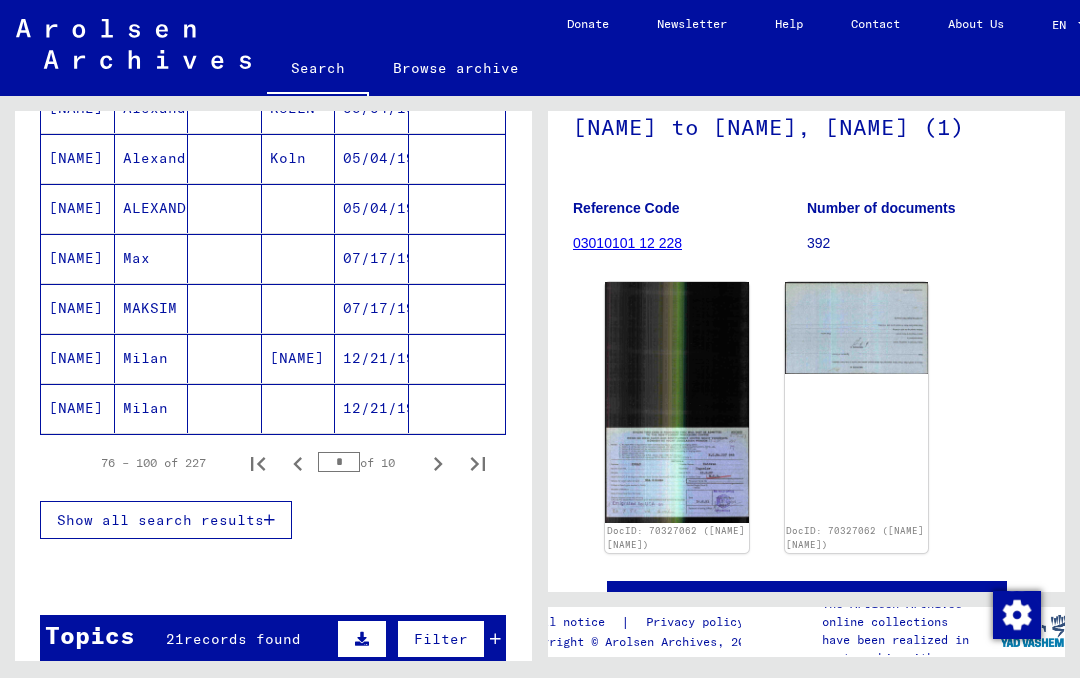 scroll, scrollTop: 1225, scrollLeft: 0, axis: vertical 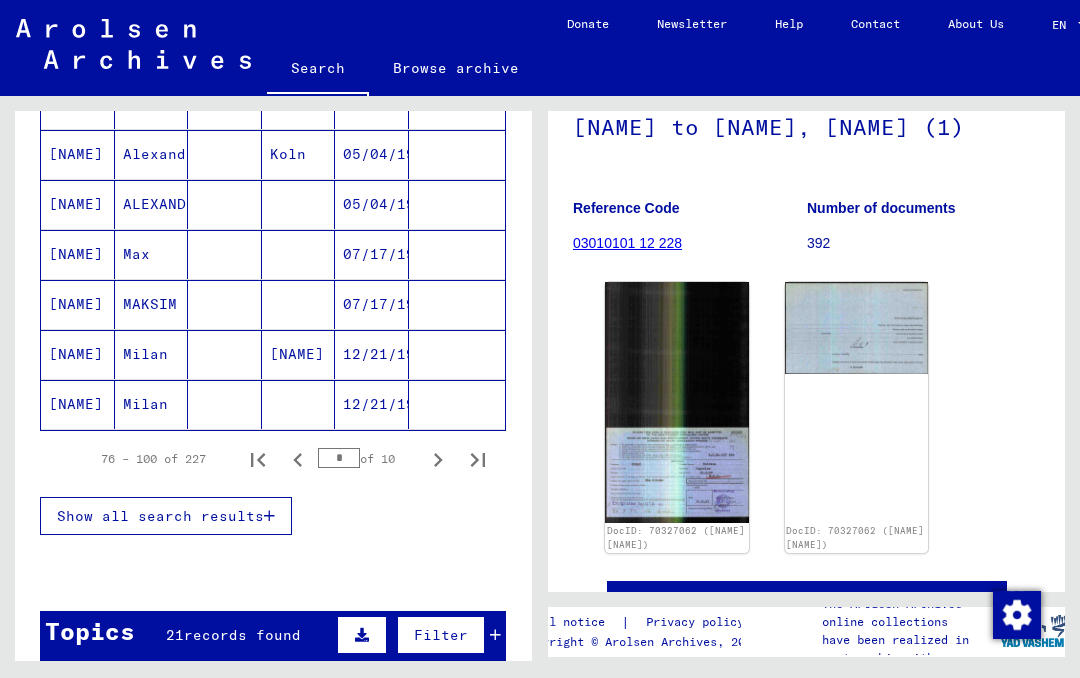 click 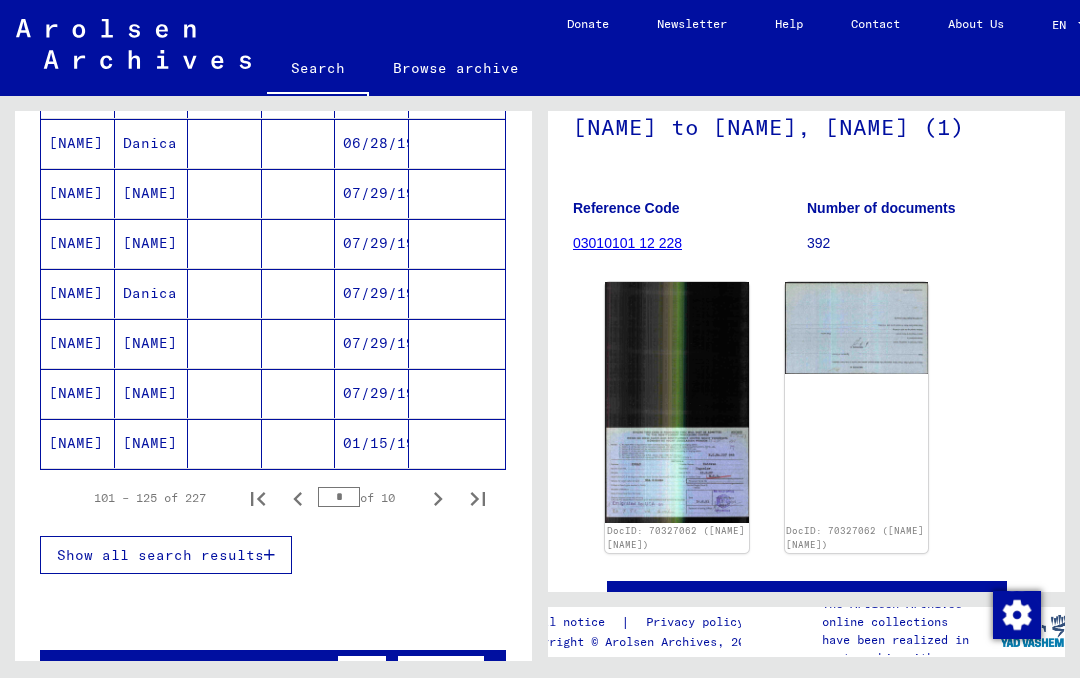 scroll, scrollTop: 1182, scrollLeft: 0, axis: vertical 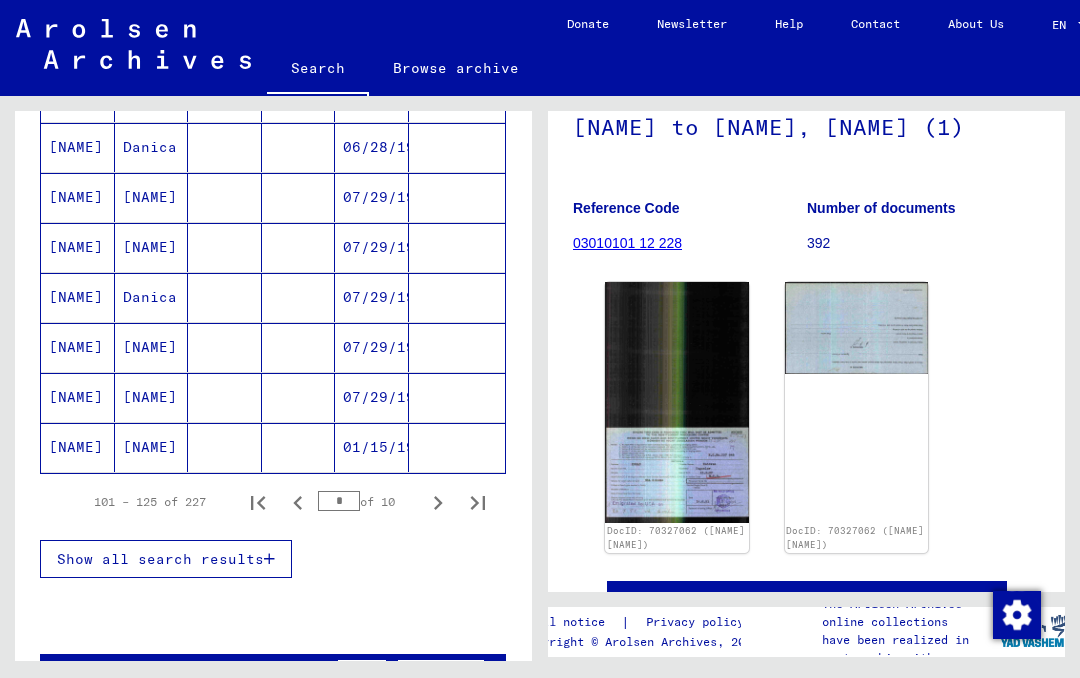 click at bounding box center [457, 397] 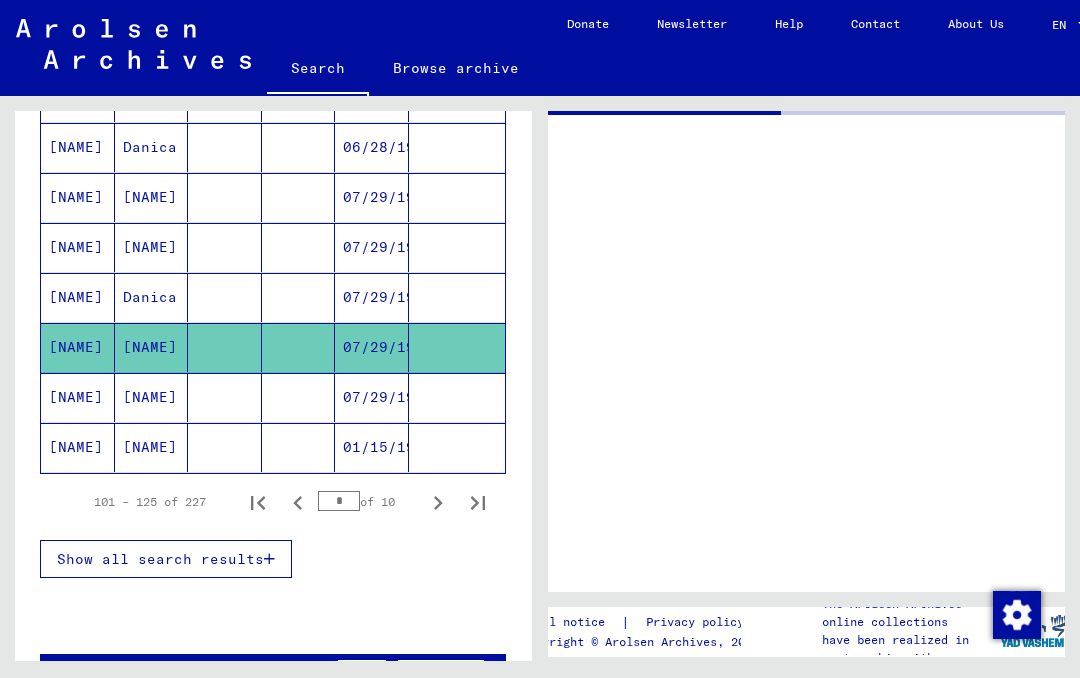 scroll, scrollTop: 0, scrollLeft: 0, axis: both 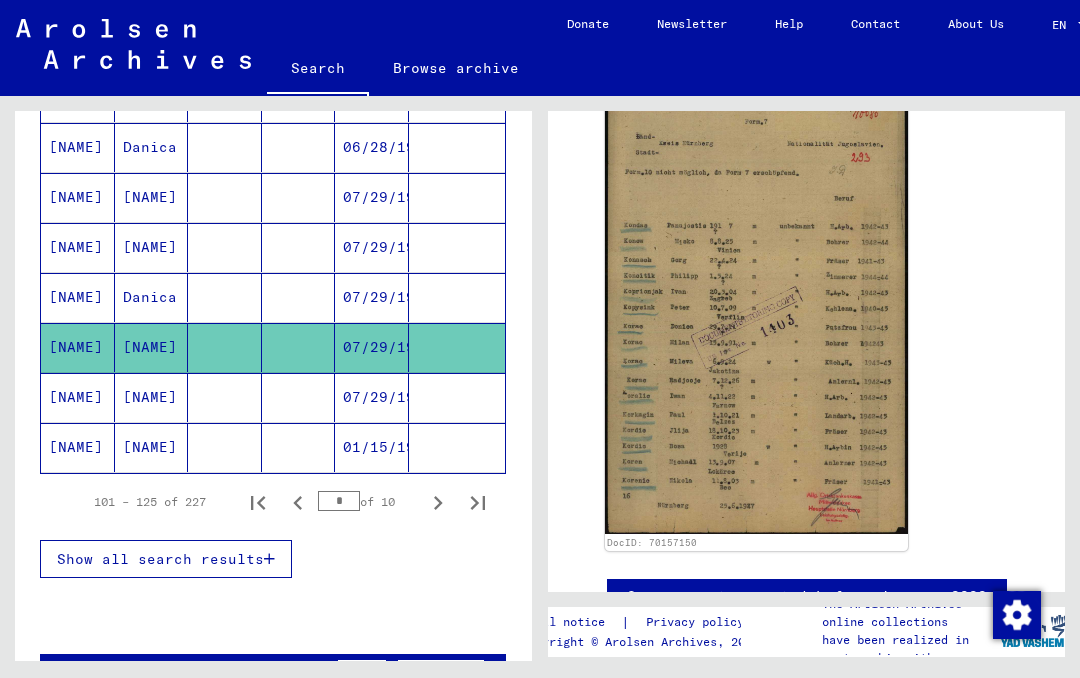 click 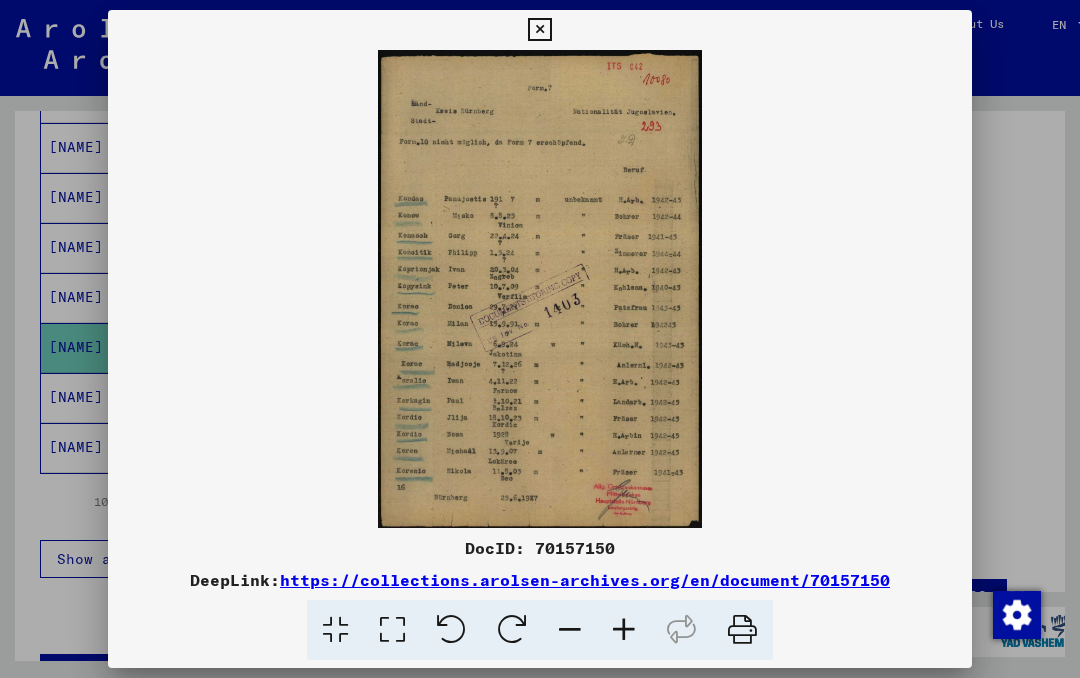 click at bounding box center (539, 30) 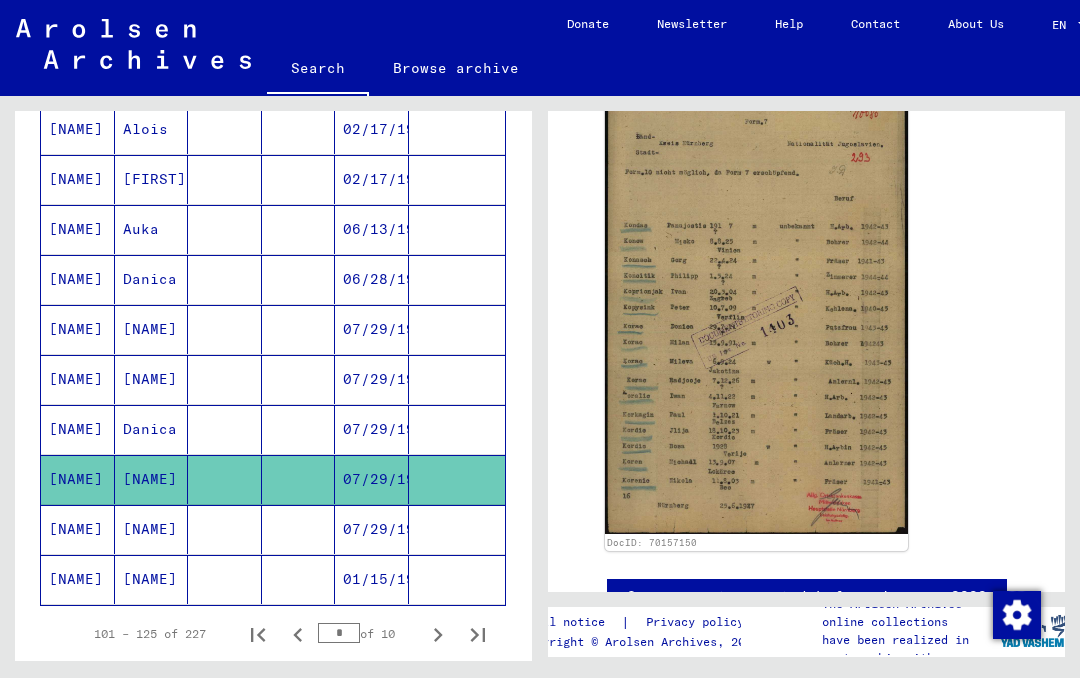 scroll, scrollTop: 1046, scrollLeft: 0, axis: vertical 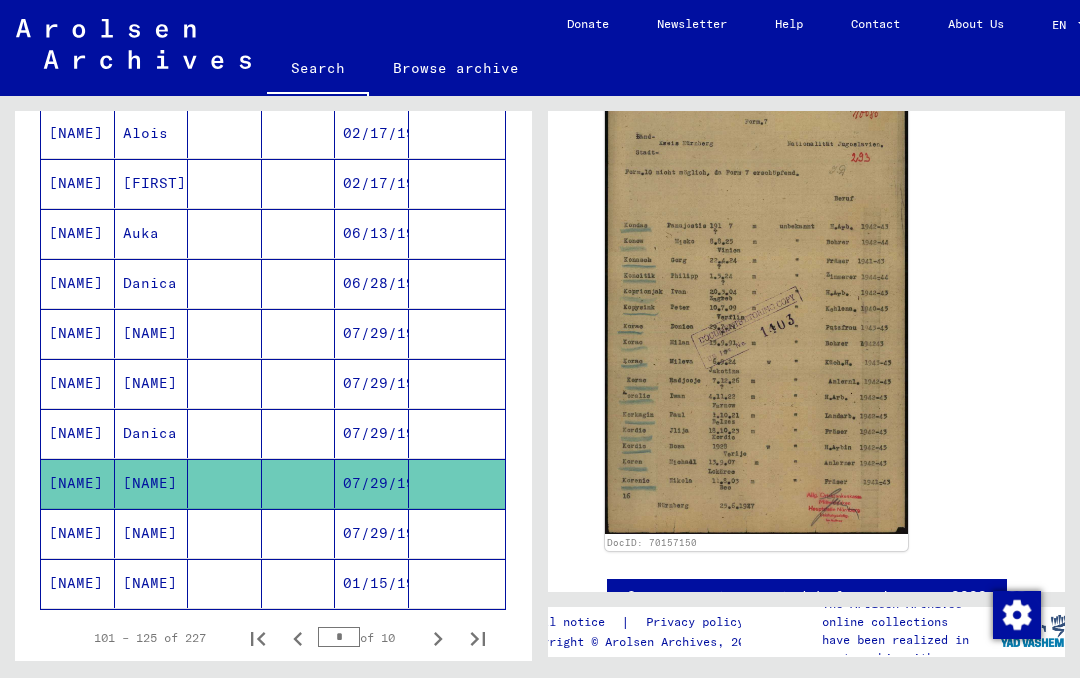 click at bounding box center (457, 383) 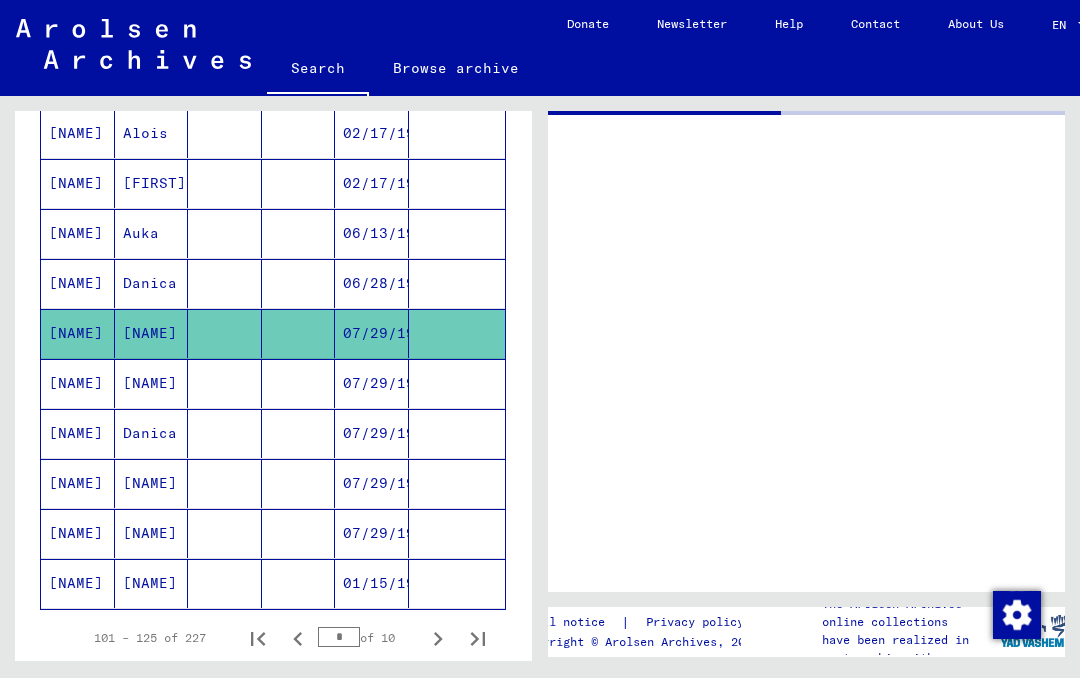 scroll, scrollTop: 0, scrollLeft: 0, axis: both 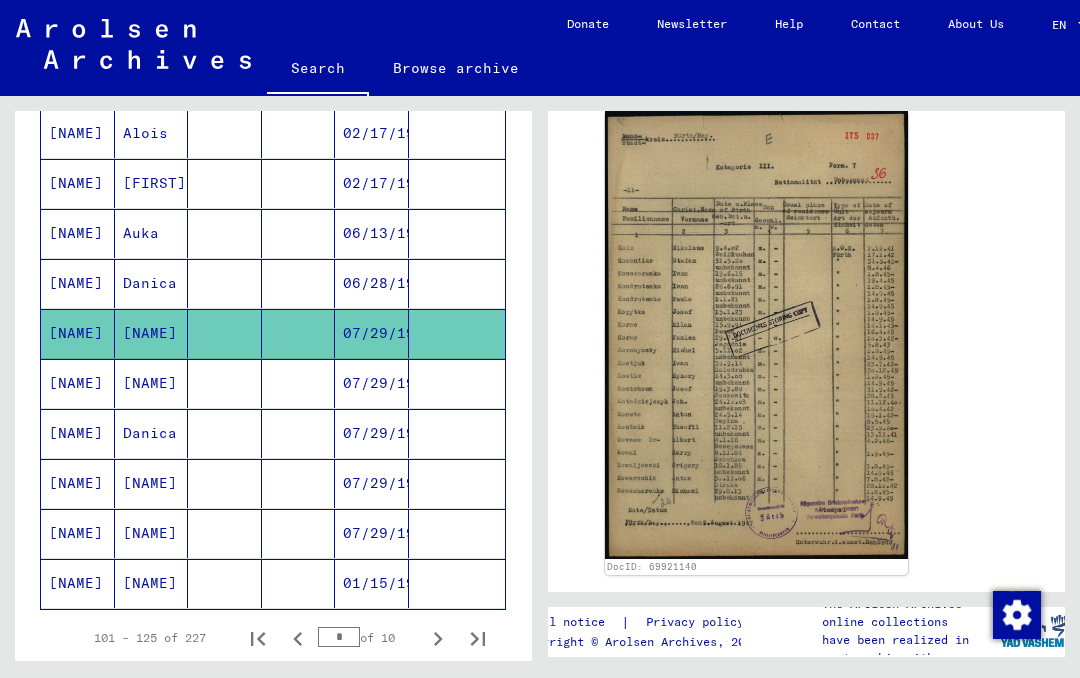 click at bounding box center (457, 433) 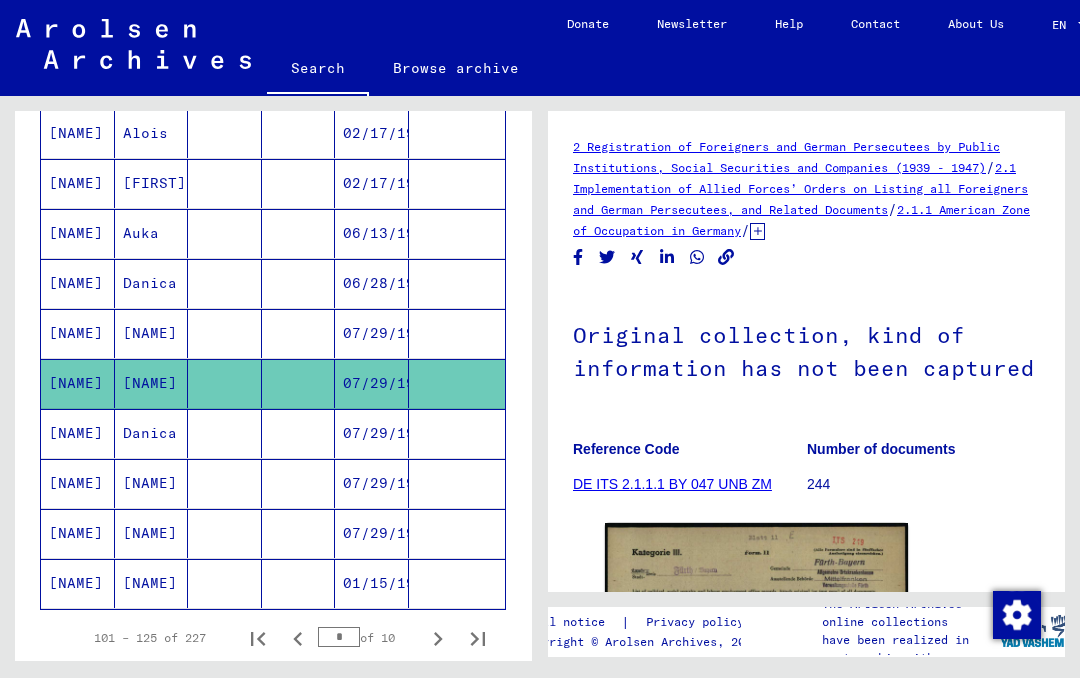 scroll, scrollTop: 0, scrollLeft: 0, axis: both 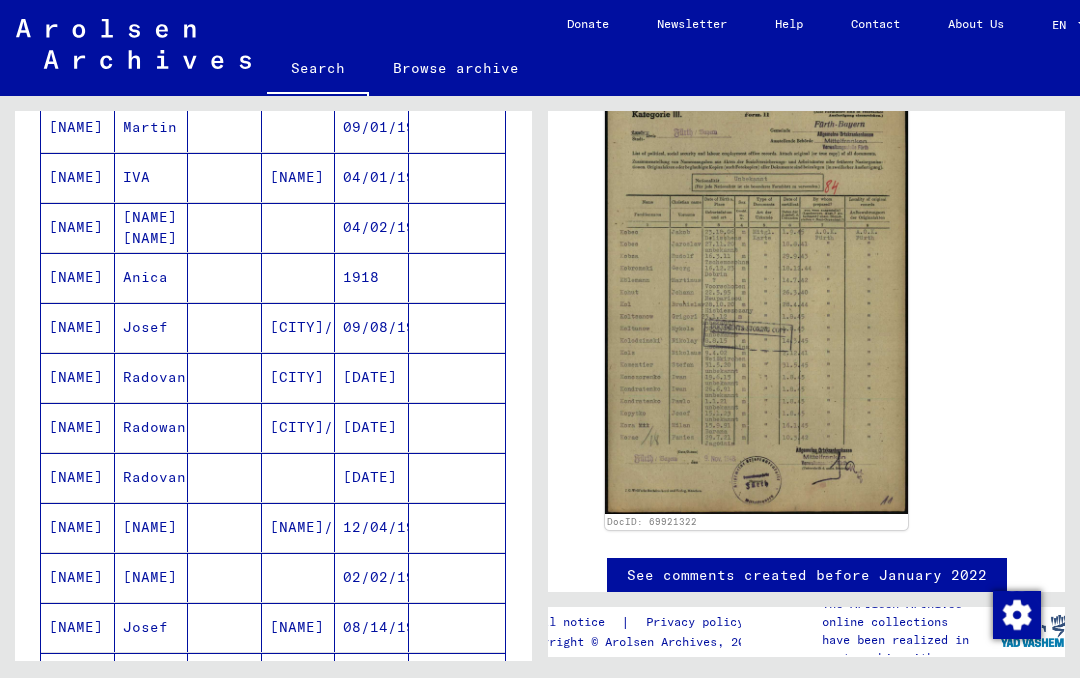 click at bounding box center (457, 377) 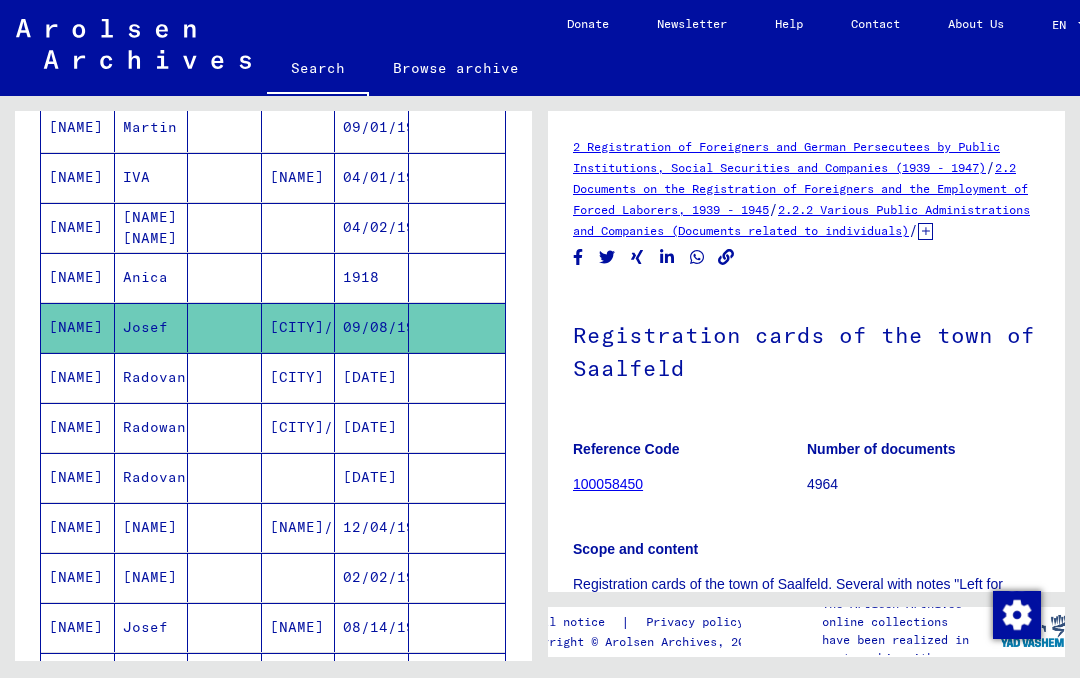 scroll, scrollTop: 0, scrollLeft: 0, axis: both 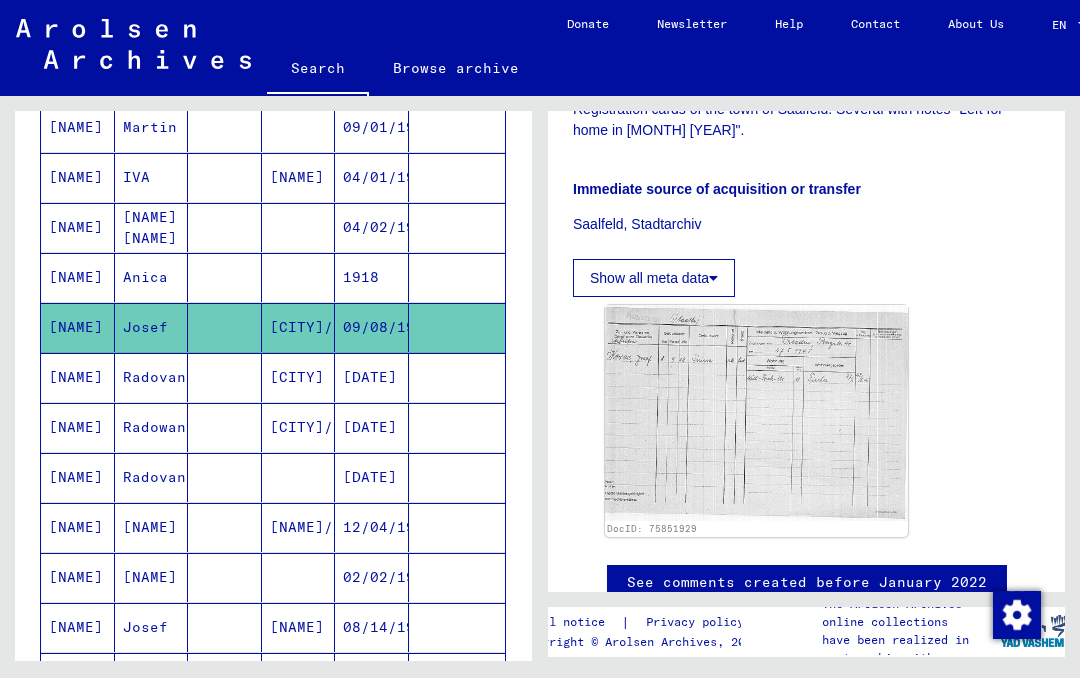 click 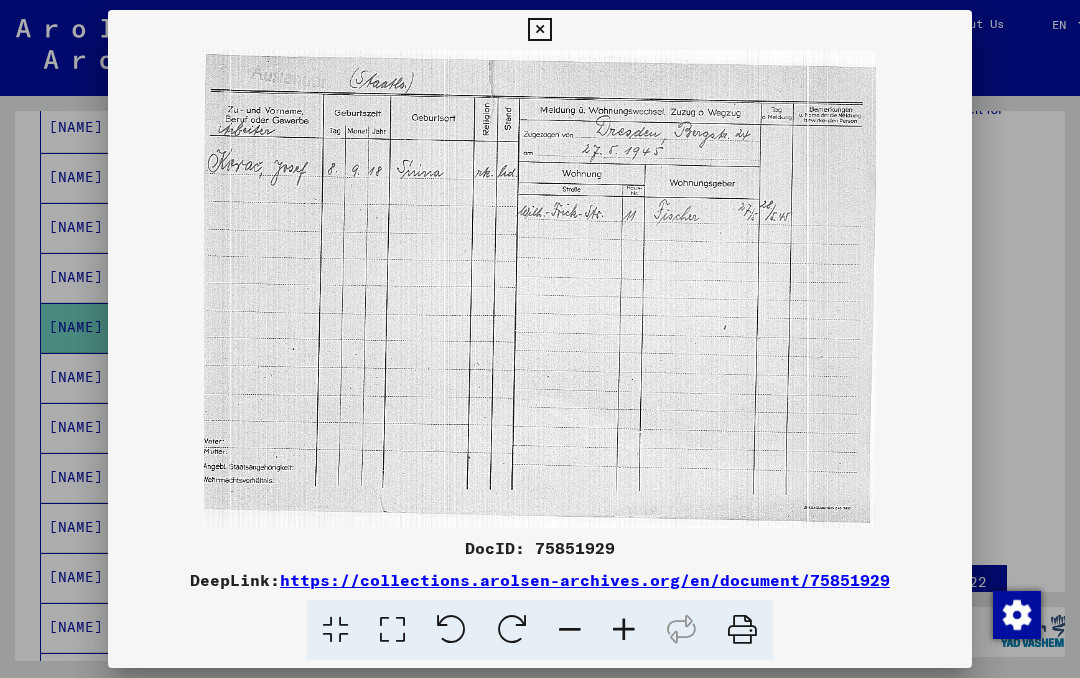 click at bounding box center [539, 30] 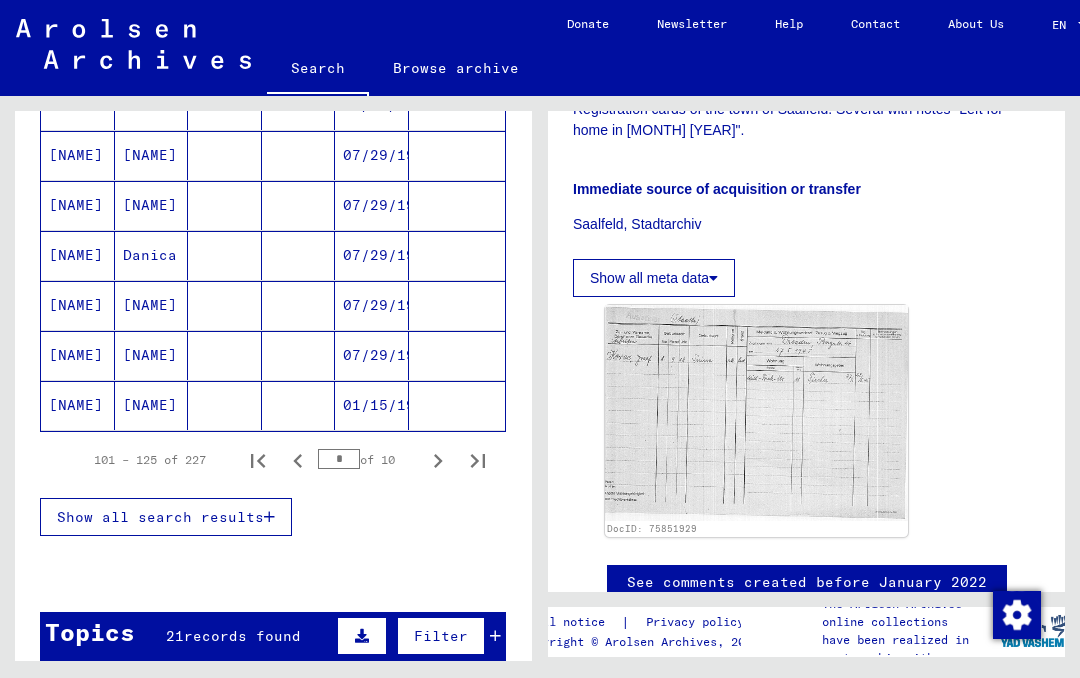scroll, scrollTop: 1226, scrollLeft: 0, axis: vertical 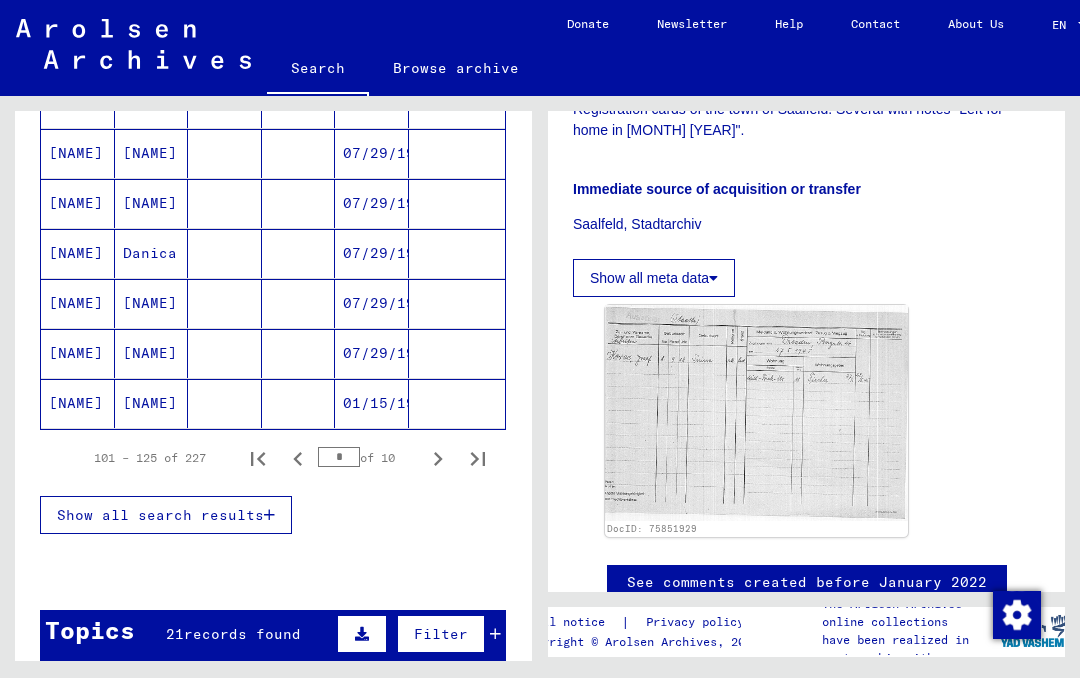 click 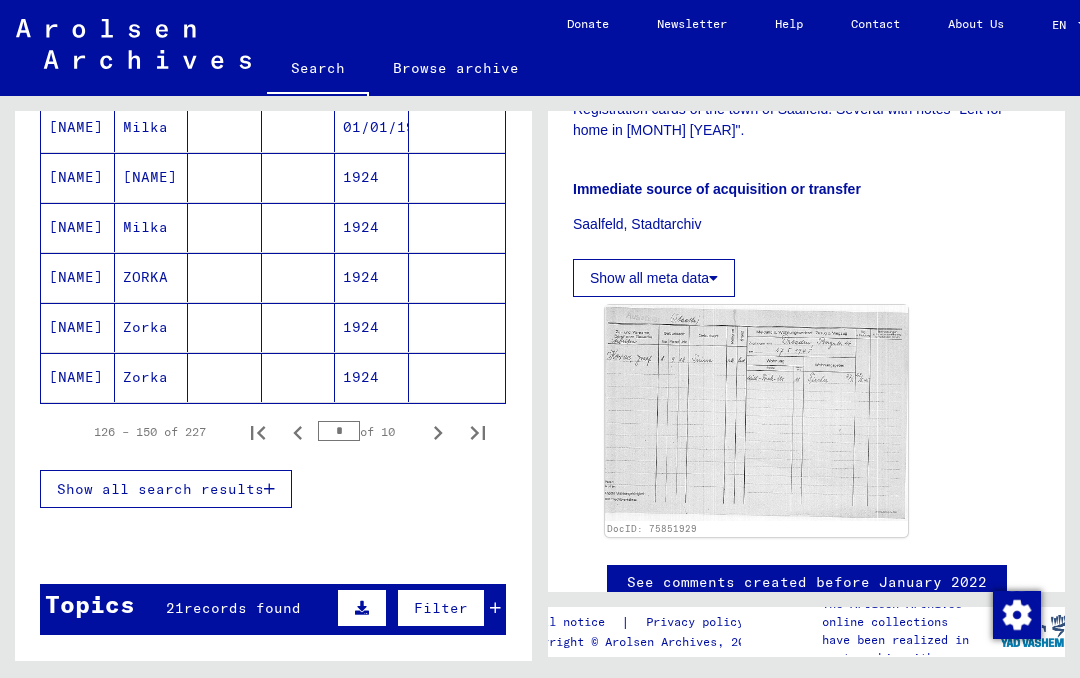 scroll, scrollTop: 1254, scrollLeft: 0, axis: vertical 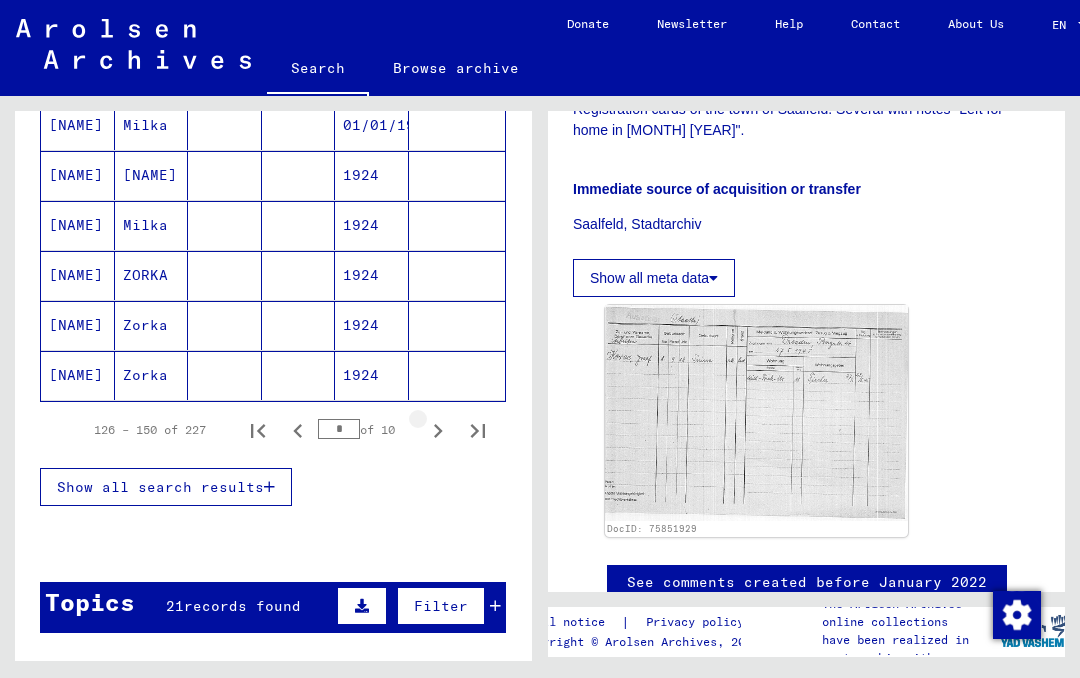 click 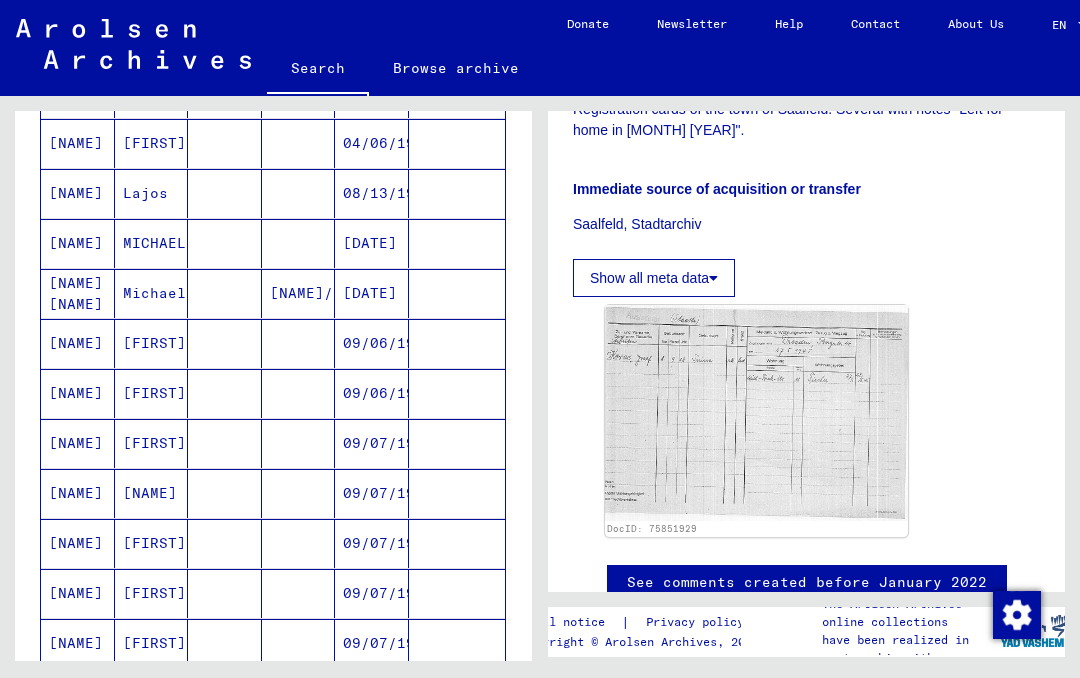scroll, scrollTop: 721, scrollLeft: 0, axis: vertical 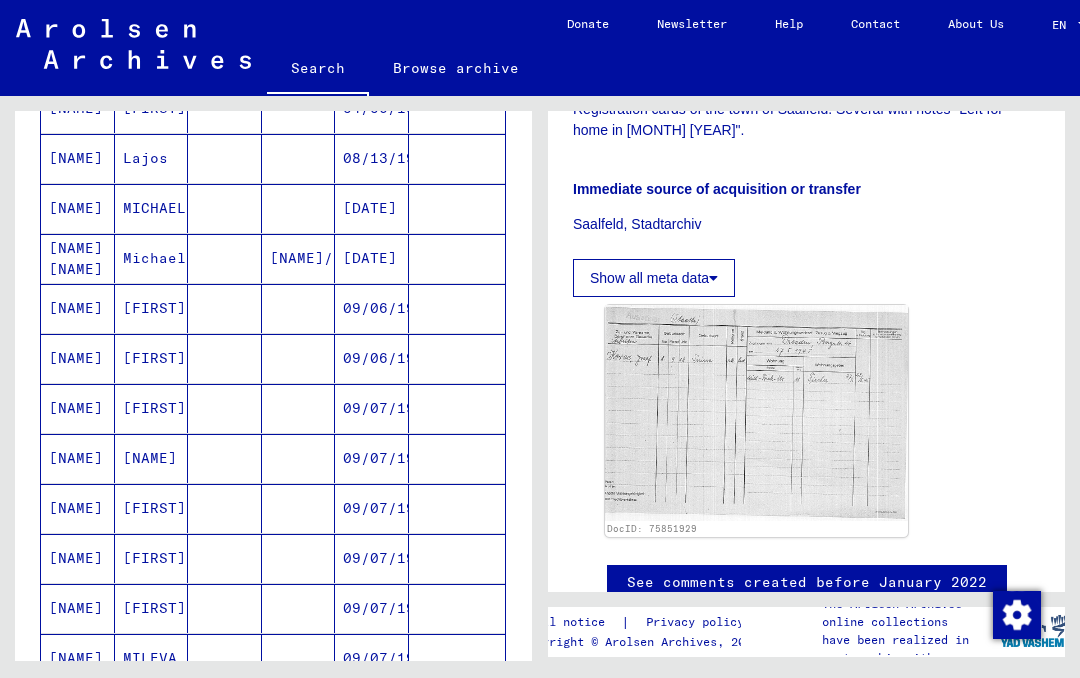 click at bounding box center [457, 508] 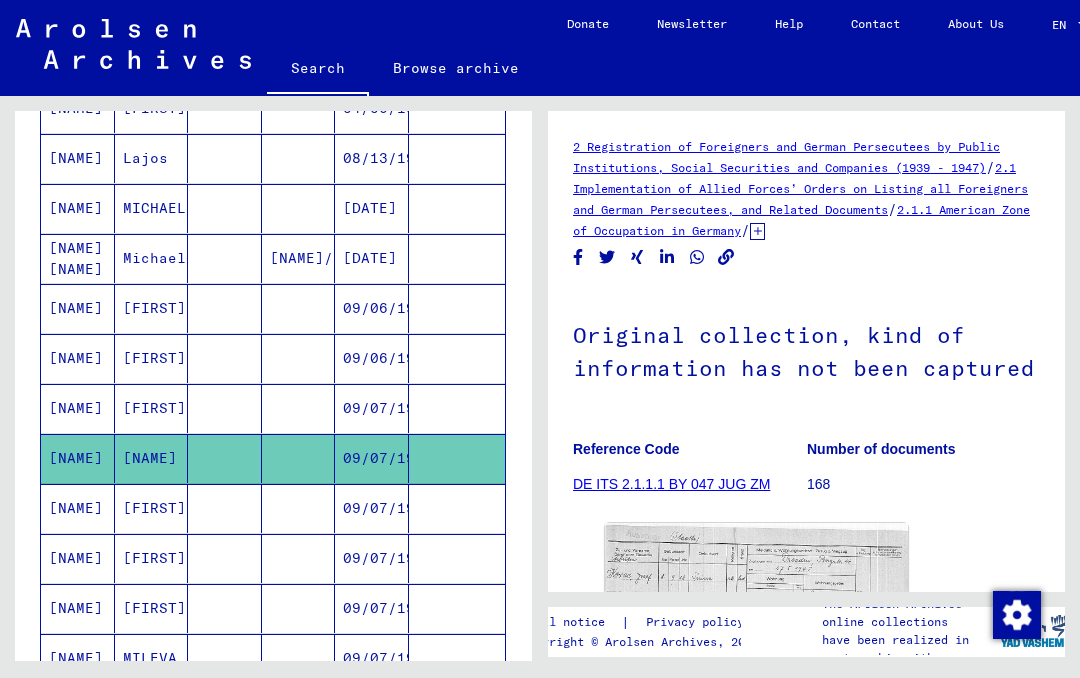 scroll, scrollTop: 58, scrollLeft: 0, axis: vertical 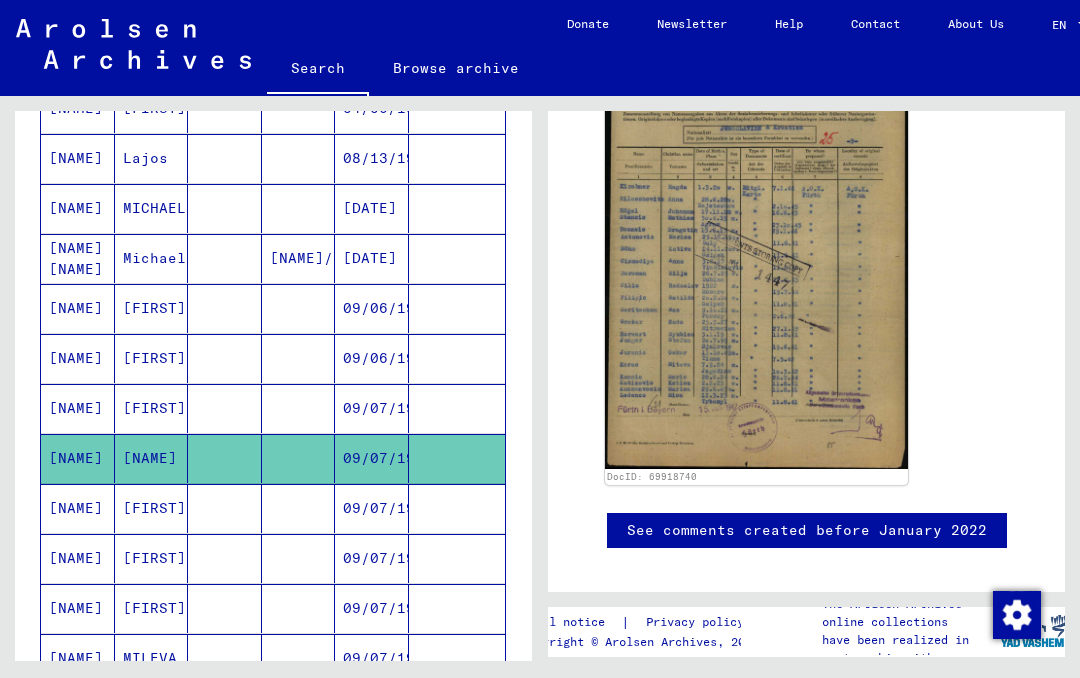 click 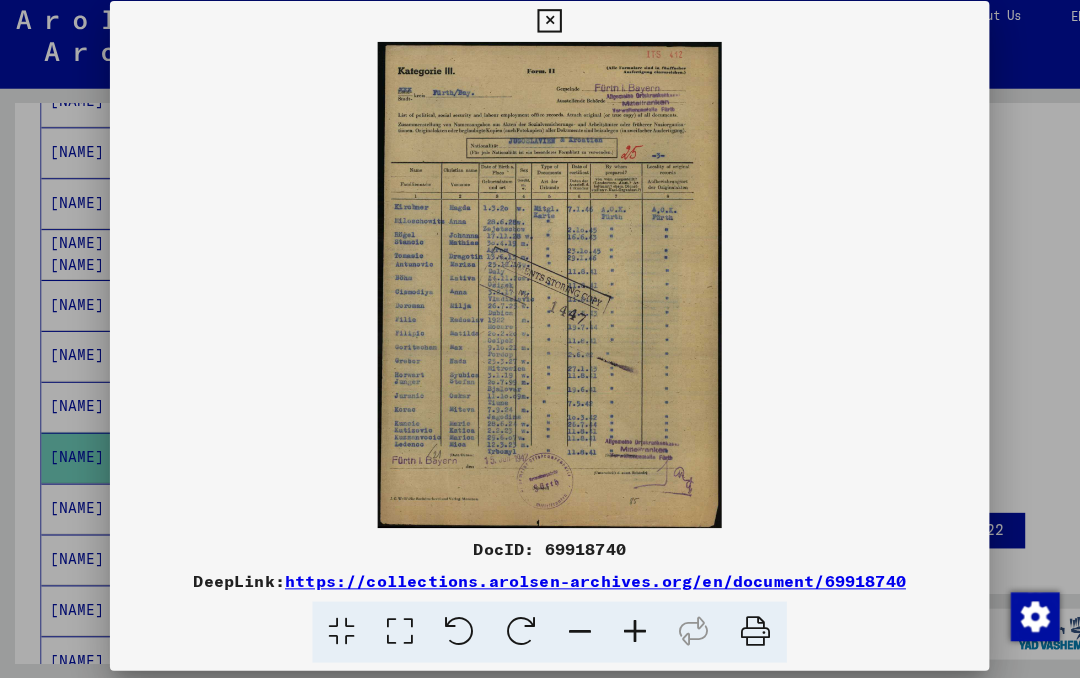 click at bounding box center [539, 30] 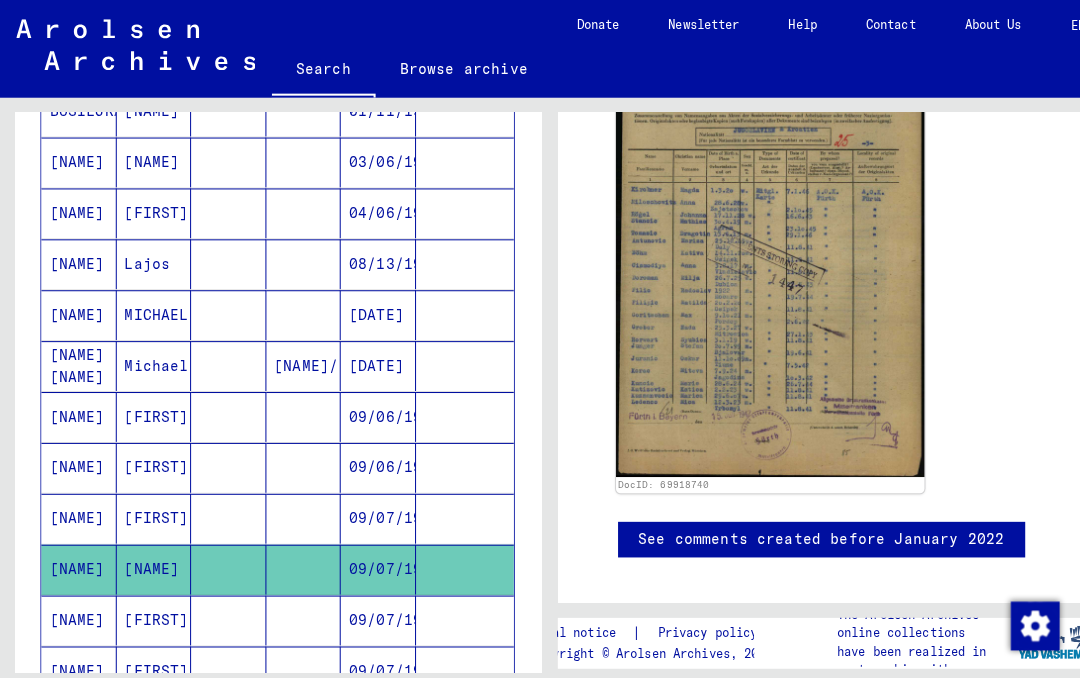 scroll, scrollTop: 621, scrollLeft: 0, axis: vertical 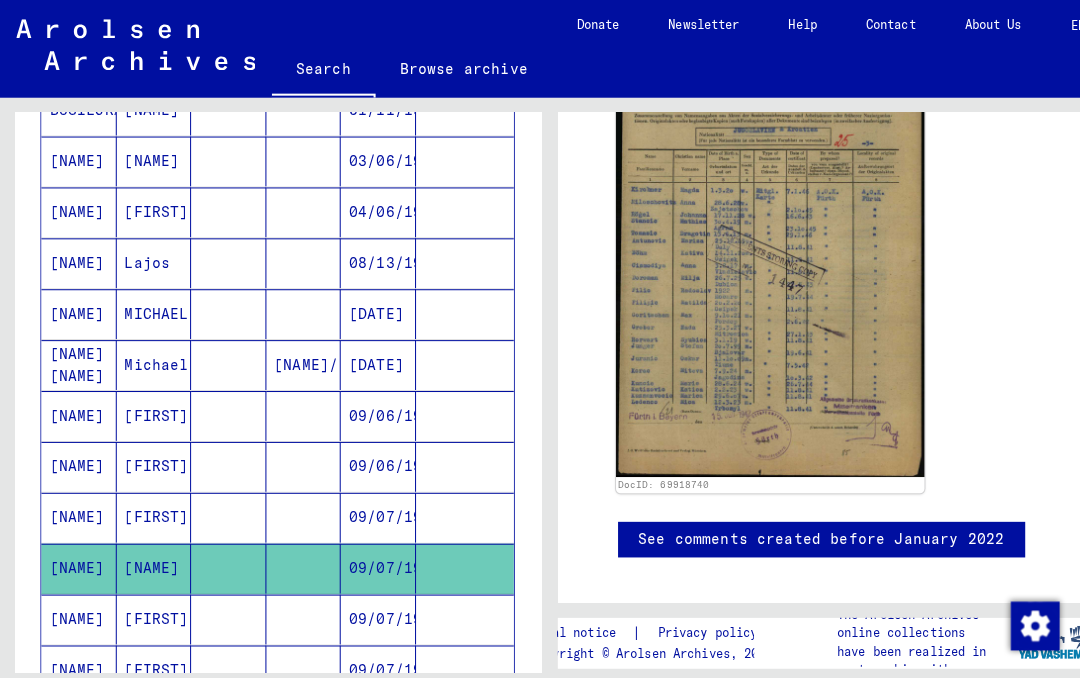 click at bounding box center (457, 258) 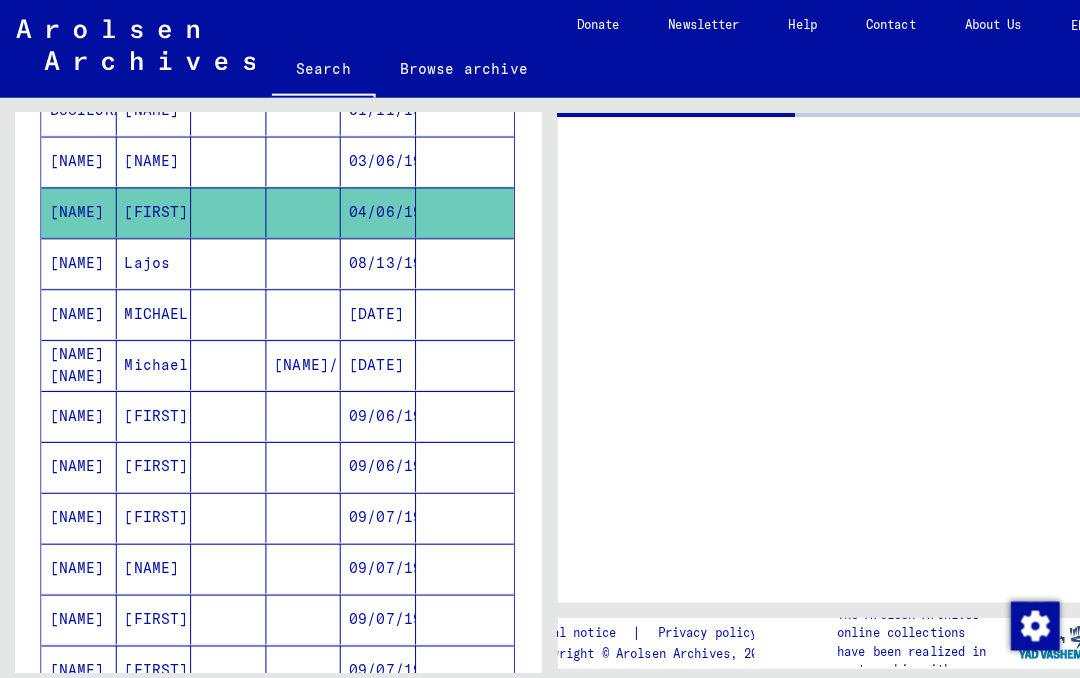 scroll, scrollTop: 0, scrollLeft: 0, axis: both 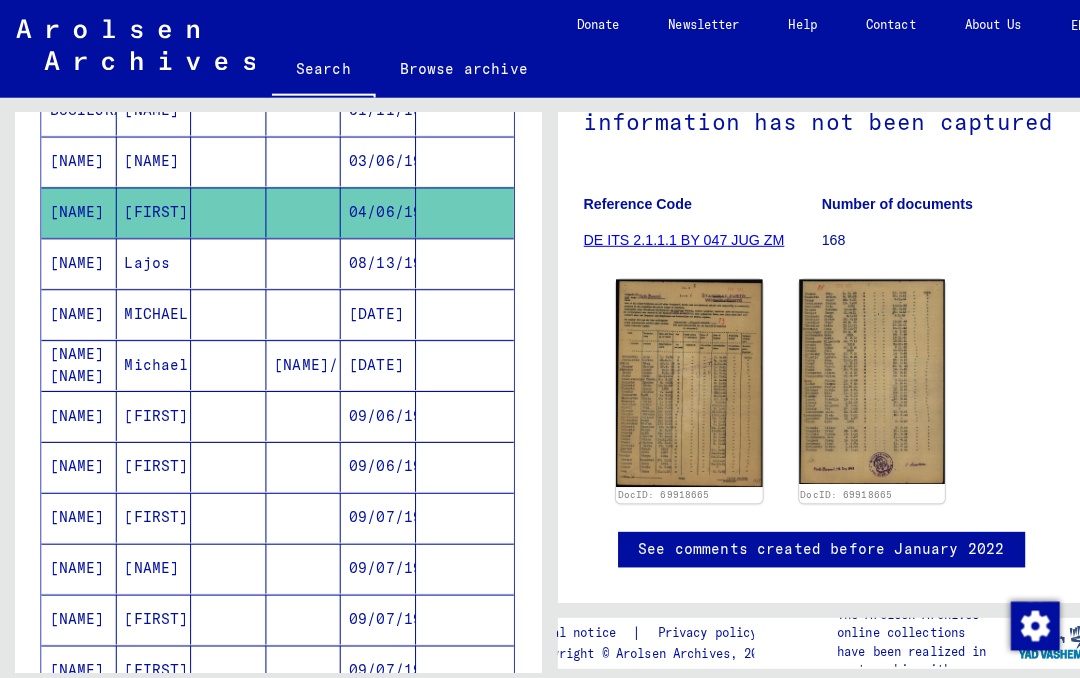 click 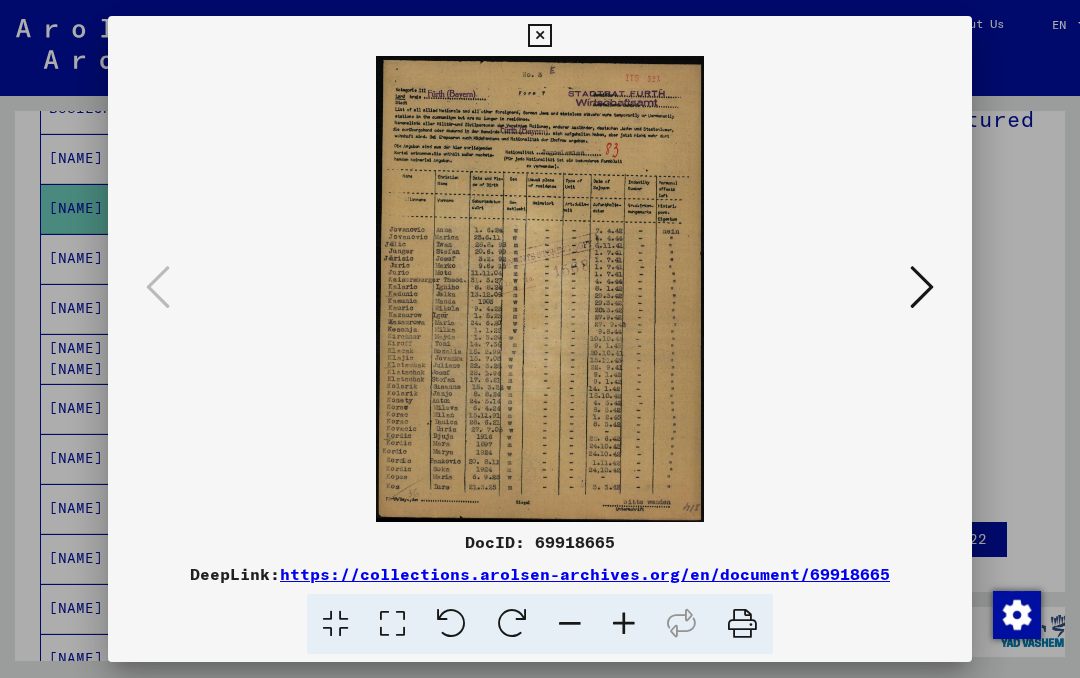 click at bounding box center (539, 36) 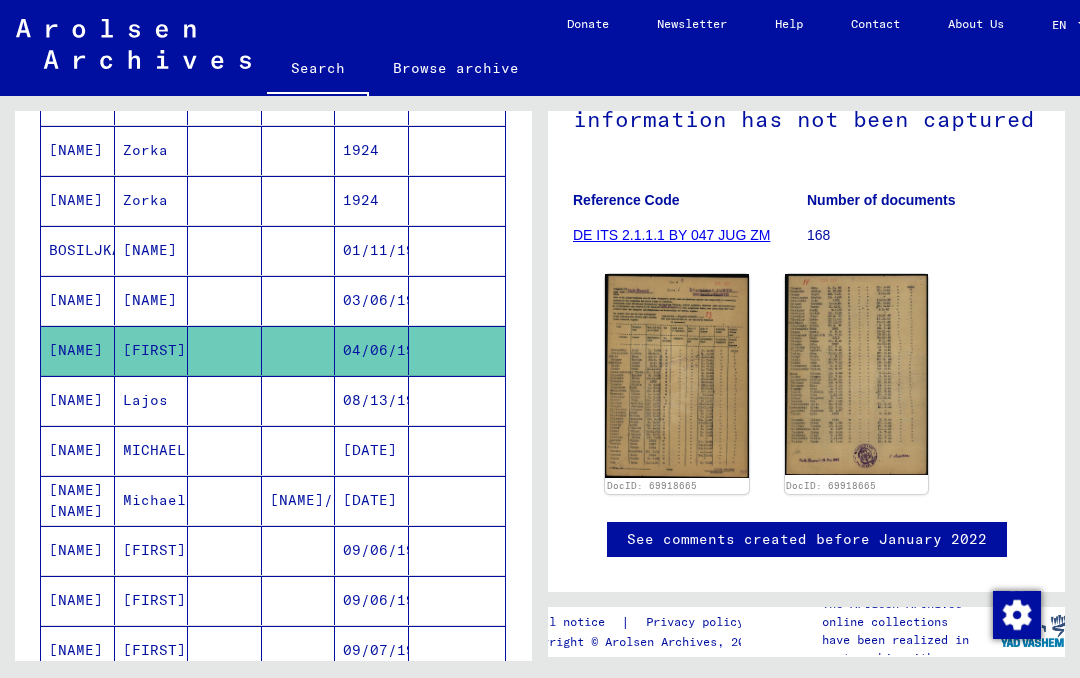 scroll, scrollTop: 481, scrollLeft: 0, axis: vertical 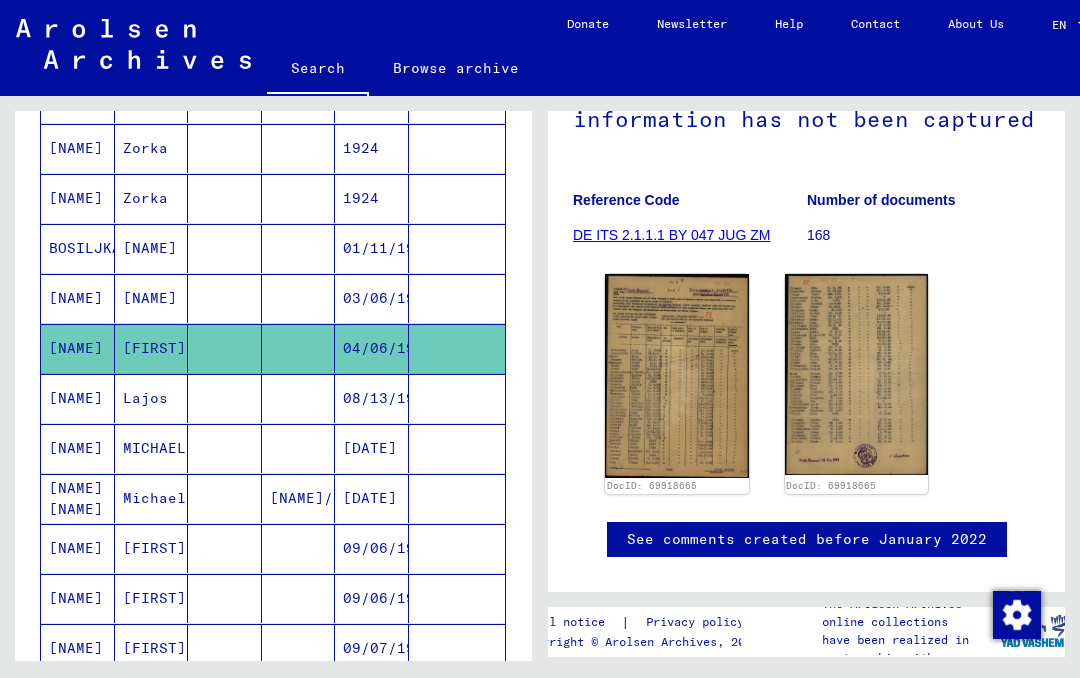 click on "BOSILJKA" at bounding box center (78, 298) 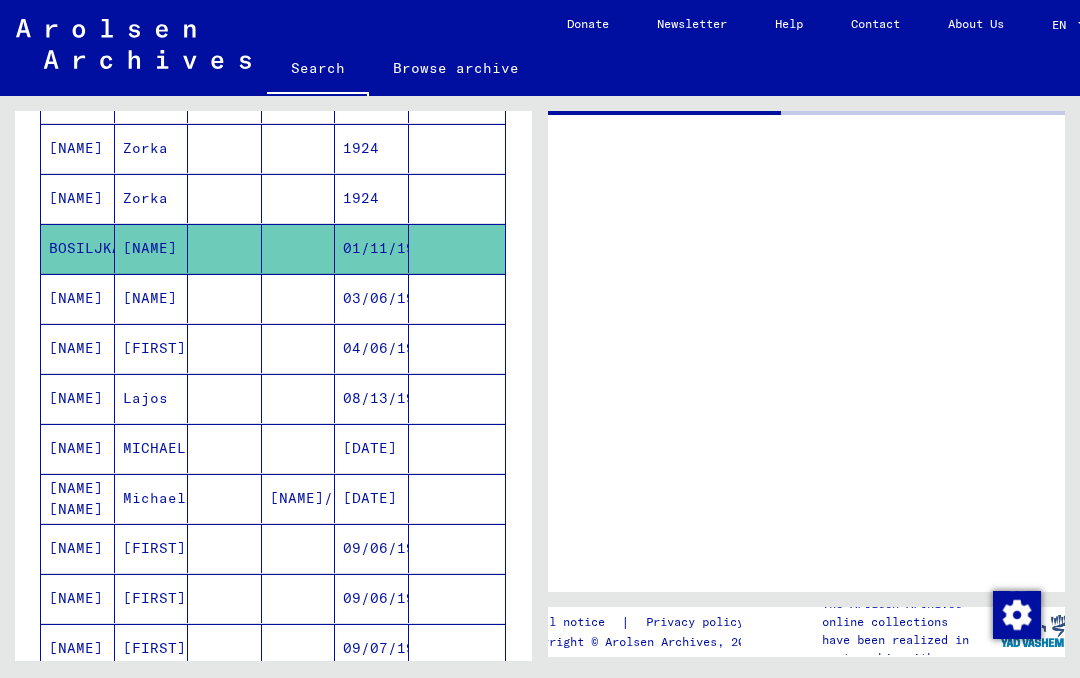scroll, scrollTop: 0, scrollLeft: 0, axis: both 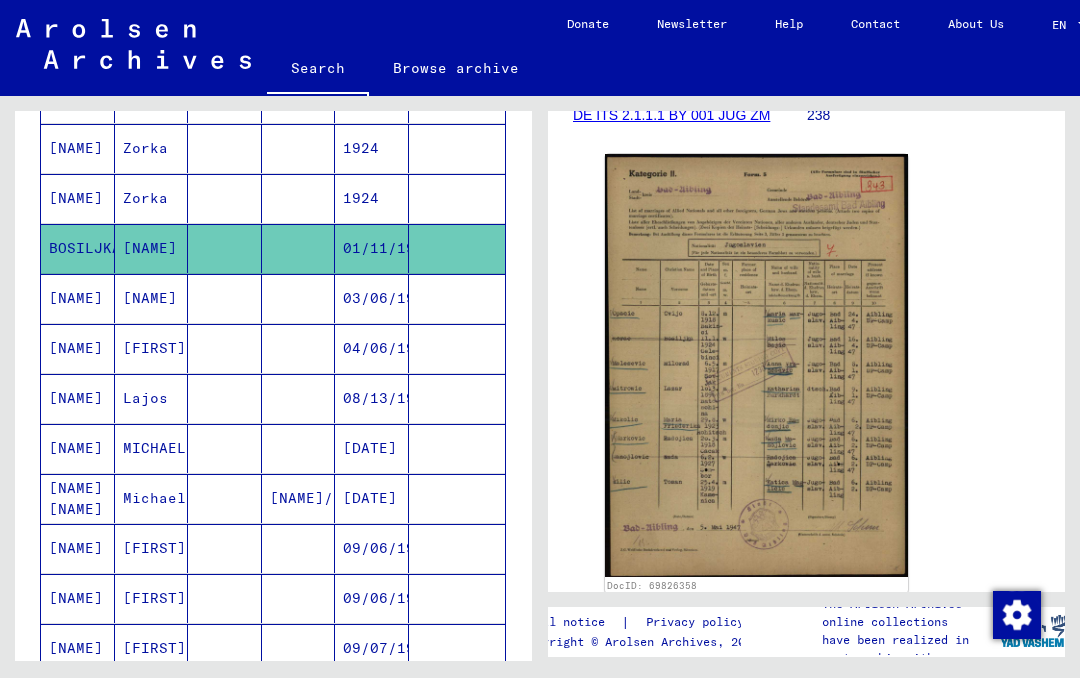 click 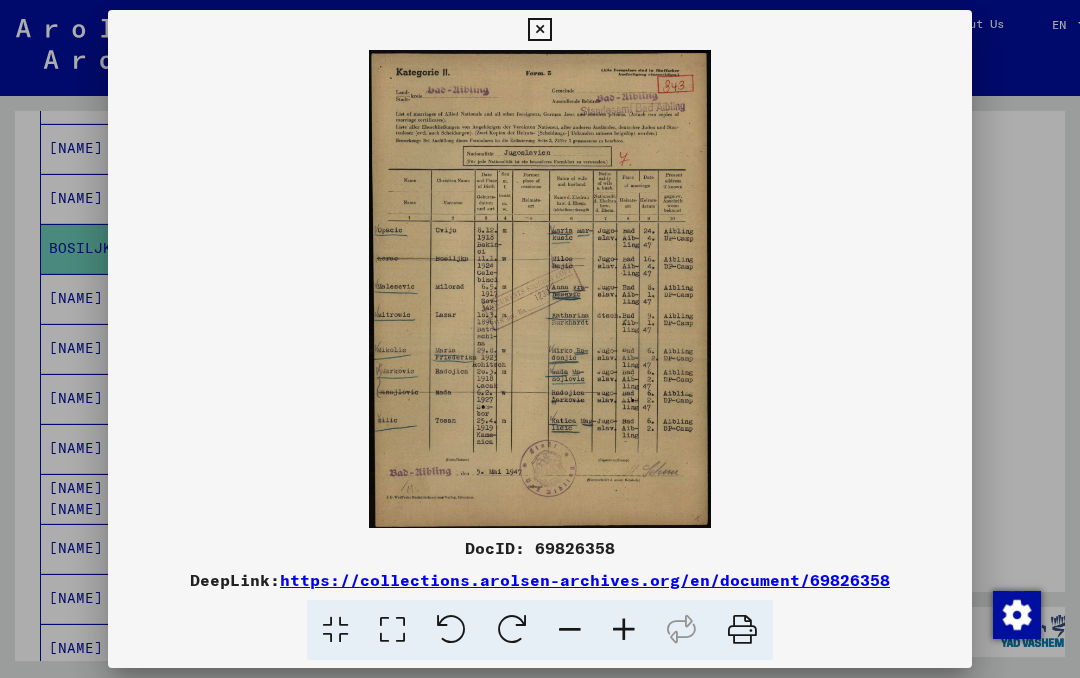 click at bounding box center (539, 30) 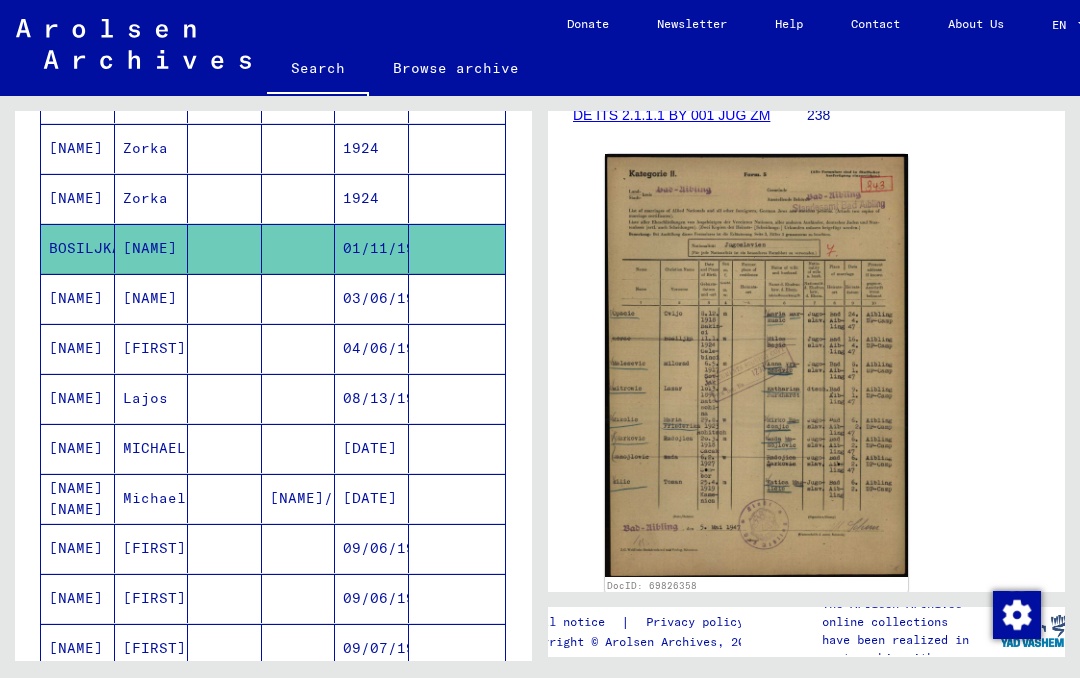 click on "[NAME]" at bounding box center (78, 348) 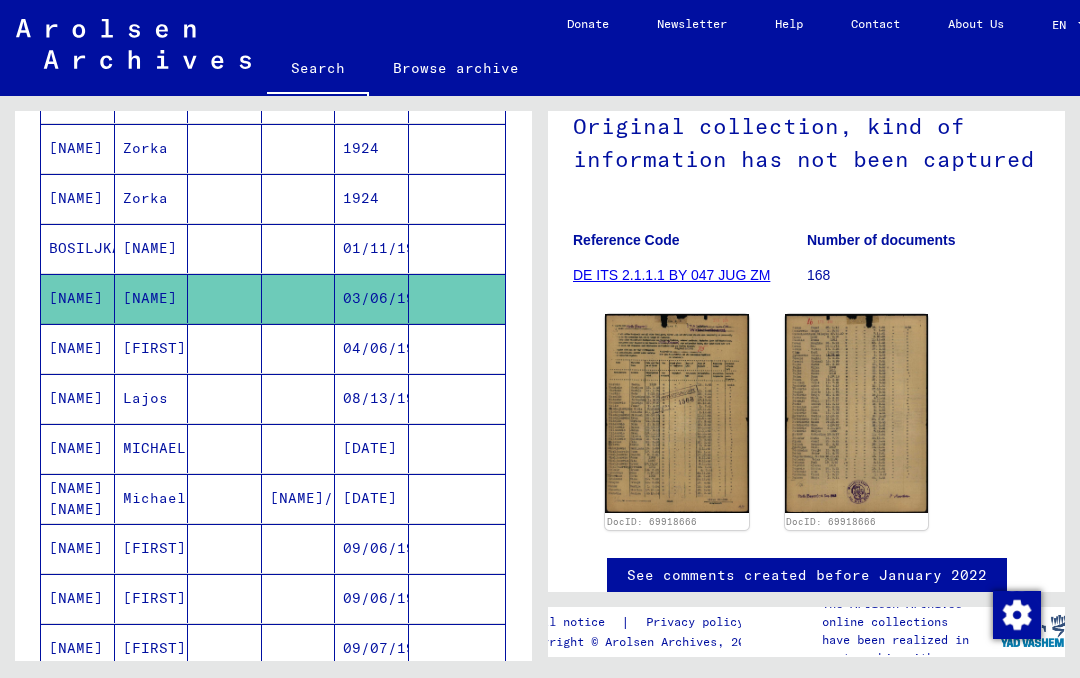 scroll, scrollTop: 210, scrollLeft: 0, axis: vertical 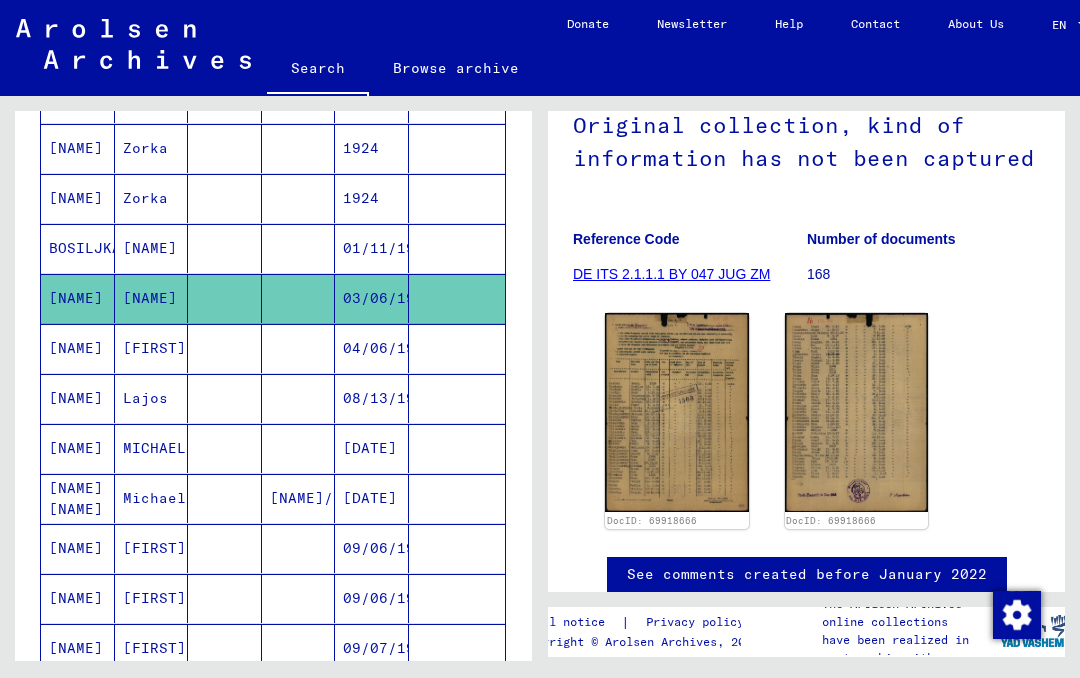 click 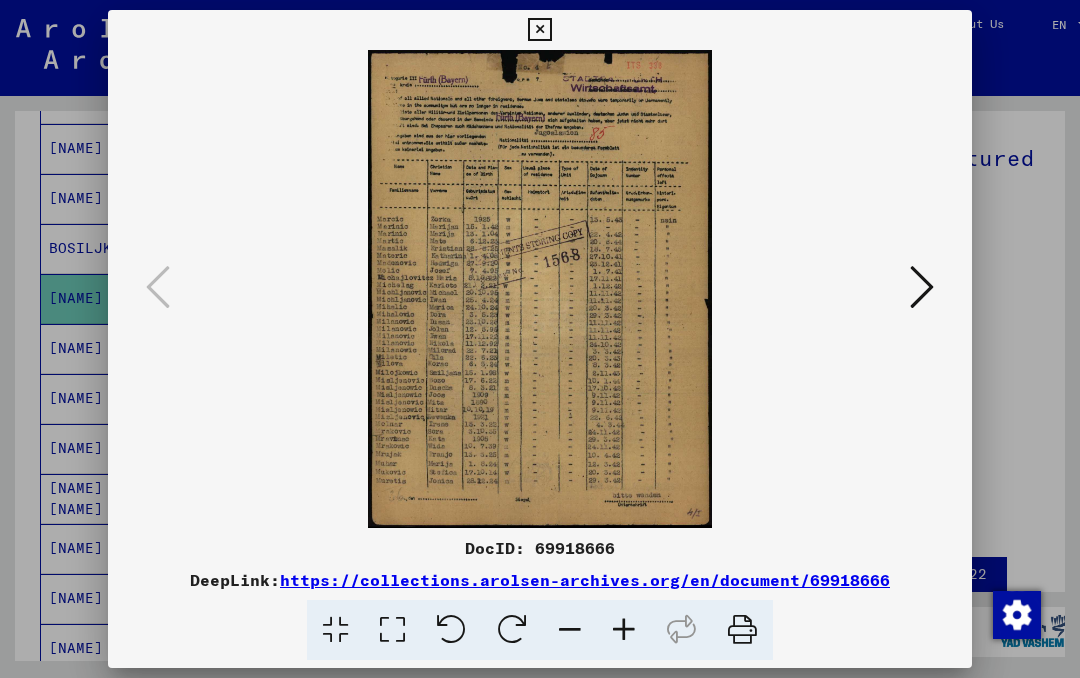 click at bounding box center (539, 30) 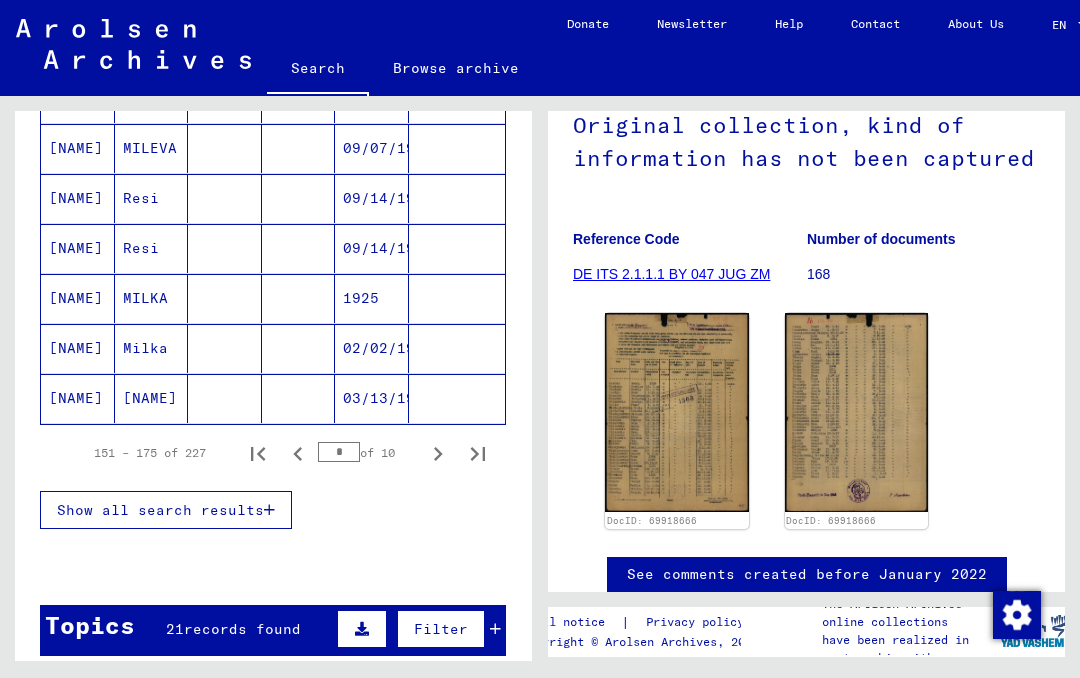 scroll, scrollTop: 1260, scrollLeft: 0, axis: vertical 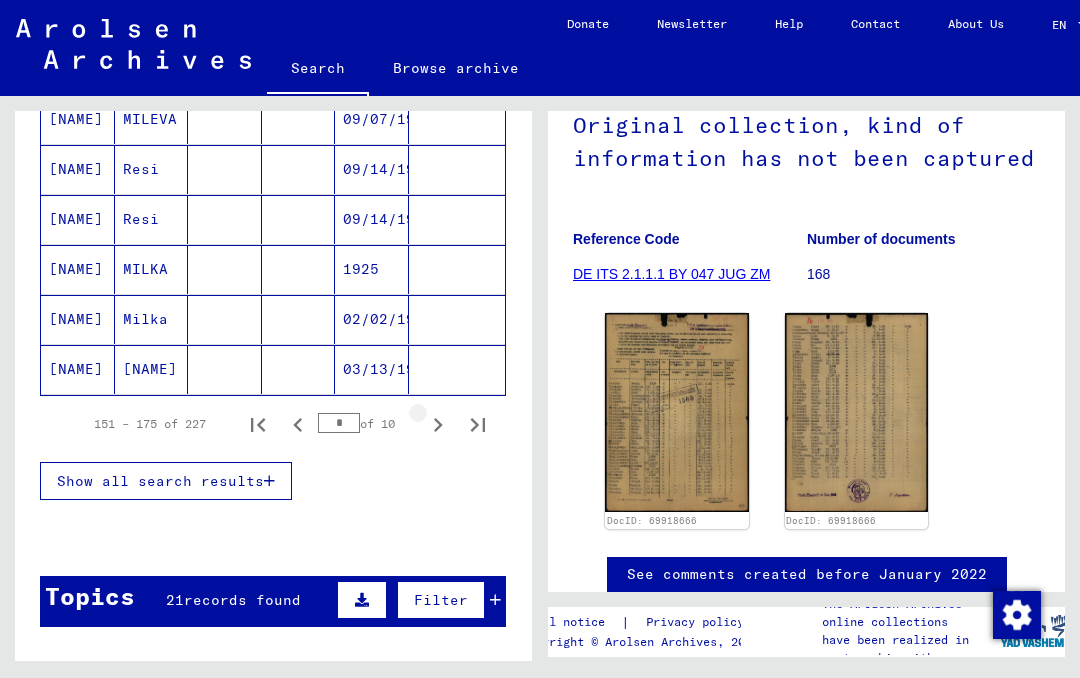 click 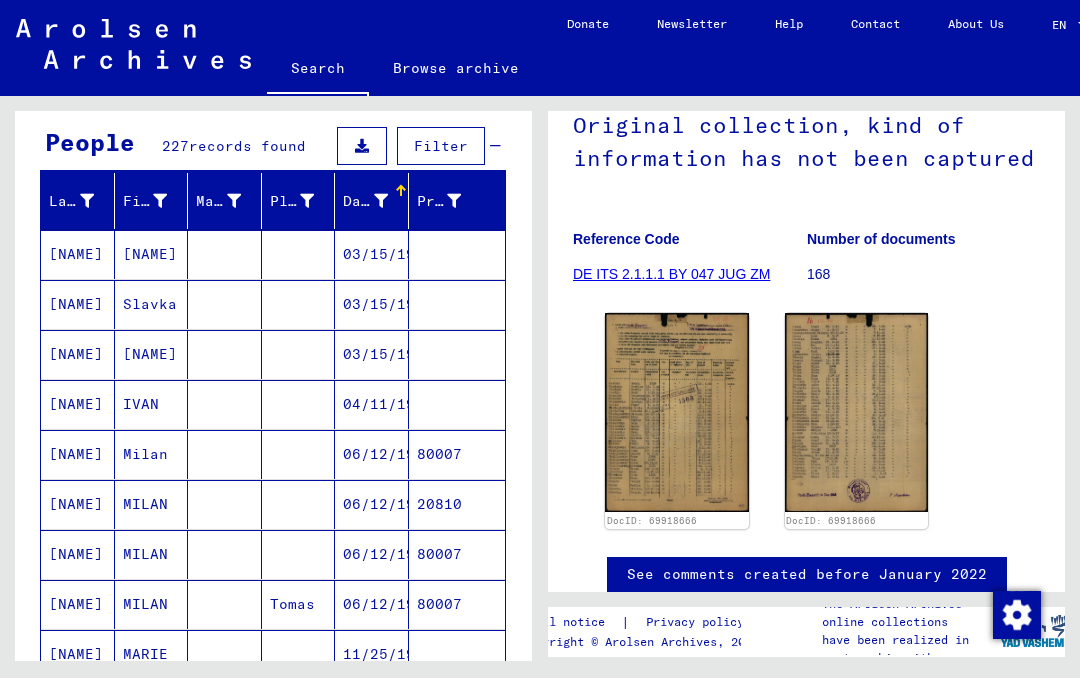 scroll, scrollTop: 172, scrollLeft: 0, axis: vertical 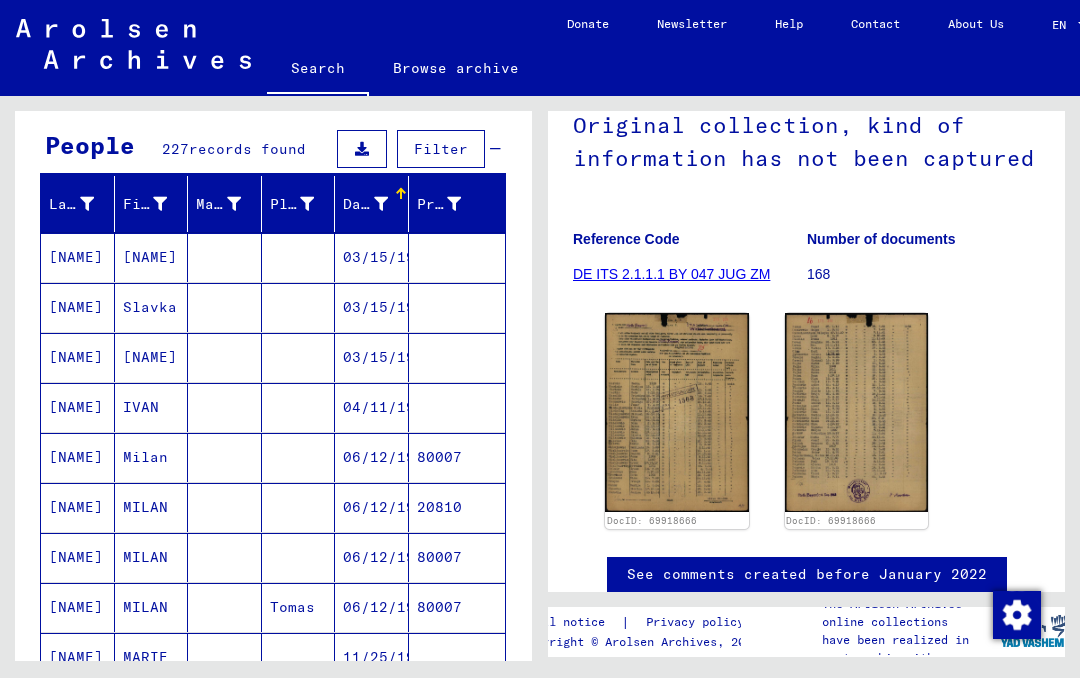 click on "[NAME]" at bounding box center (78, 407) 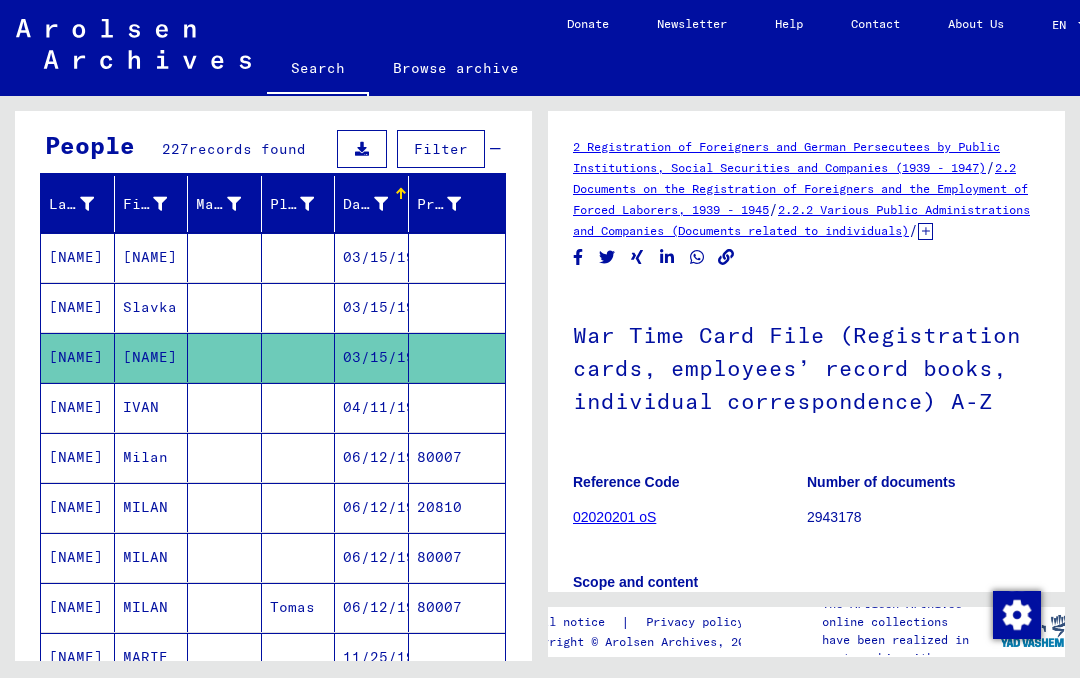 scroll, scrollTop: 0, scrollLeft: 0, axis: both 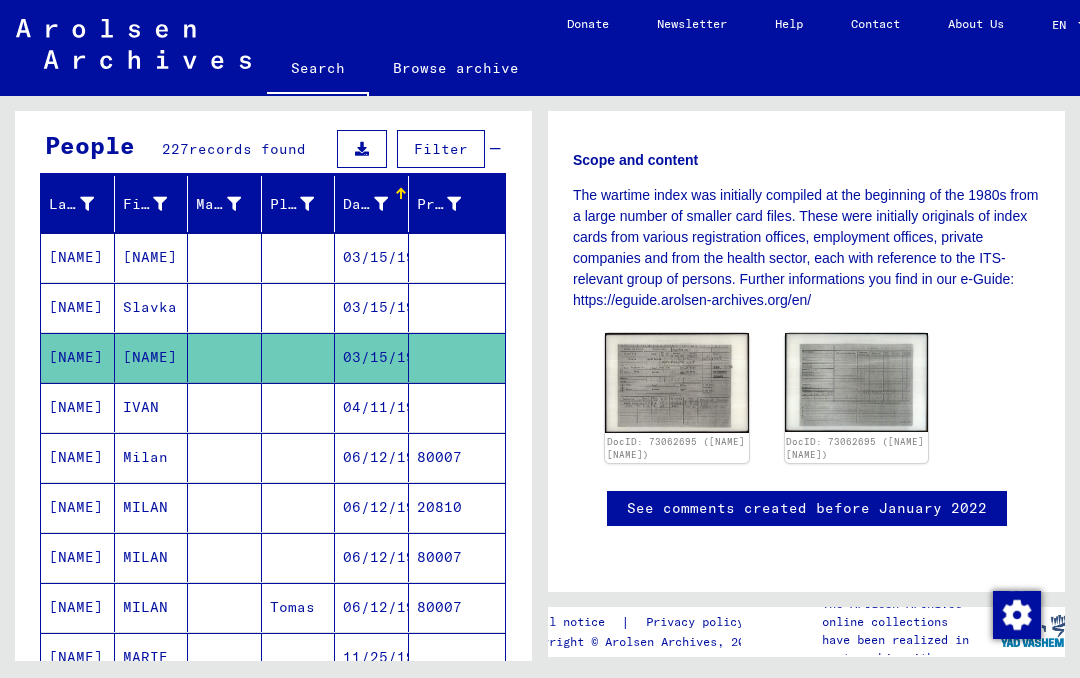 click 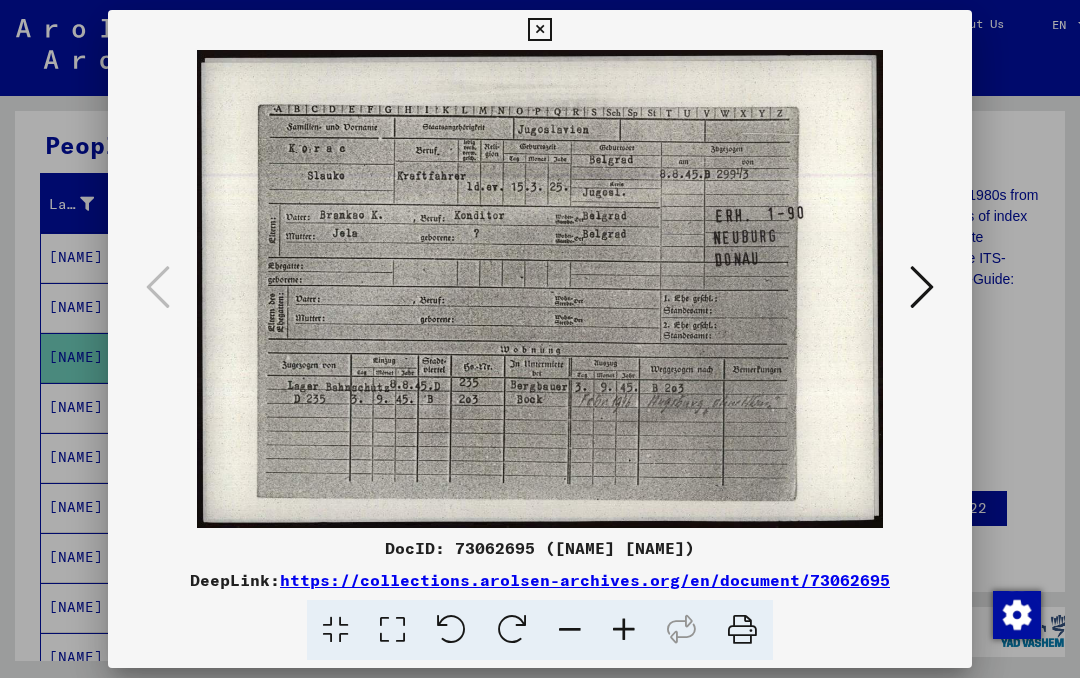 click at bounding box center (922, 287) 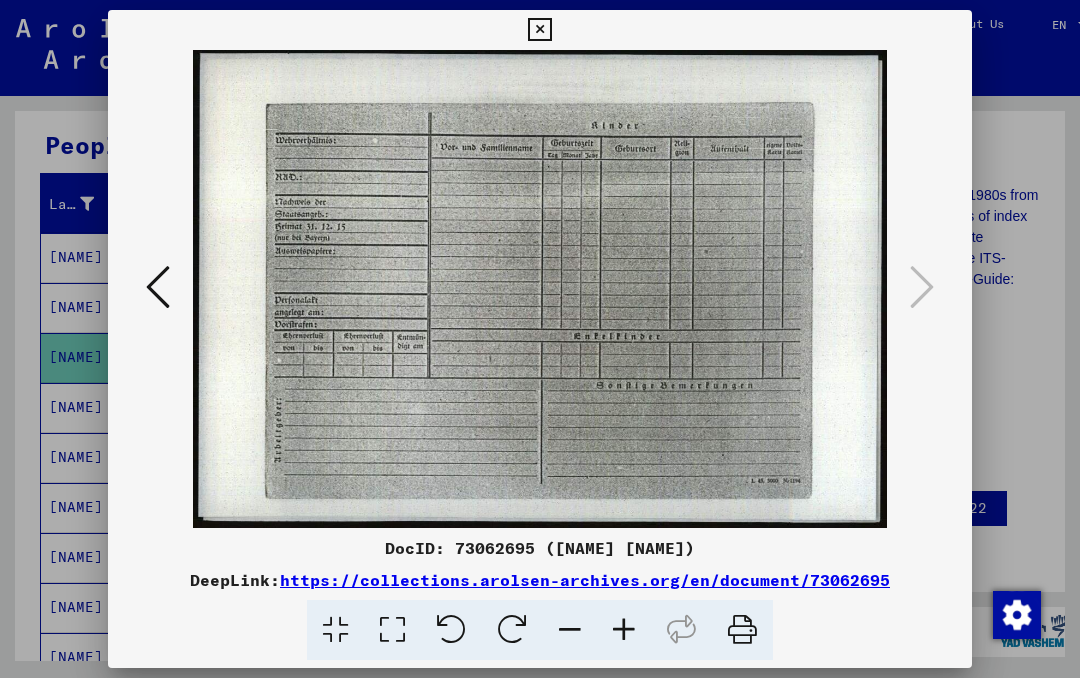 click at bounding box center (539, 30) 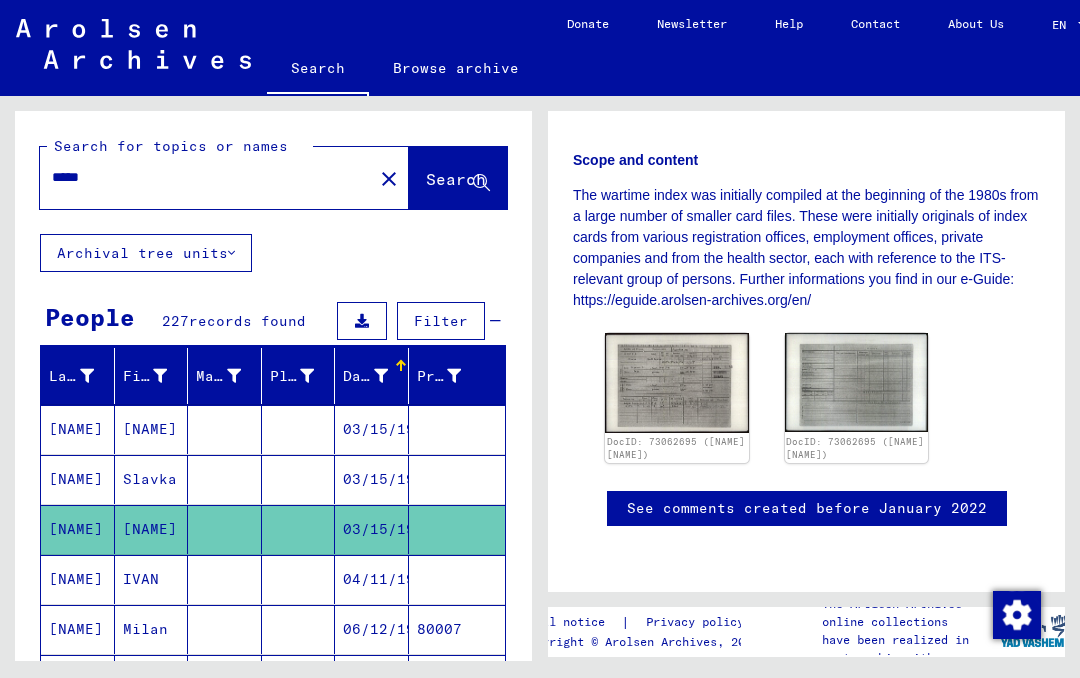 scroll, scrollTop: 0, scrollLeft: 0, axis: both 